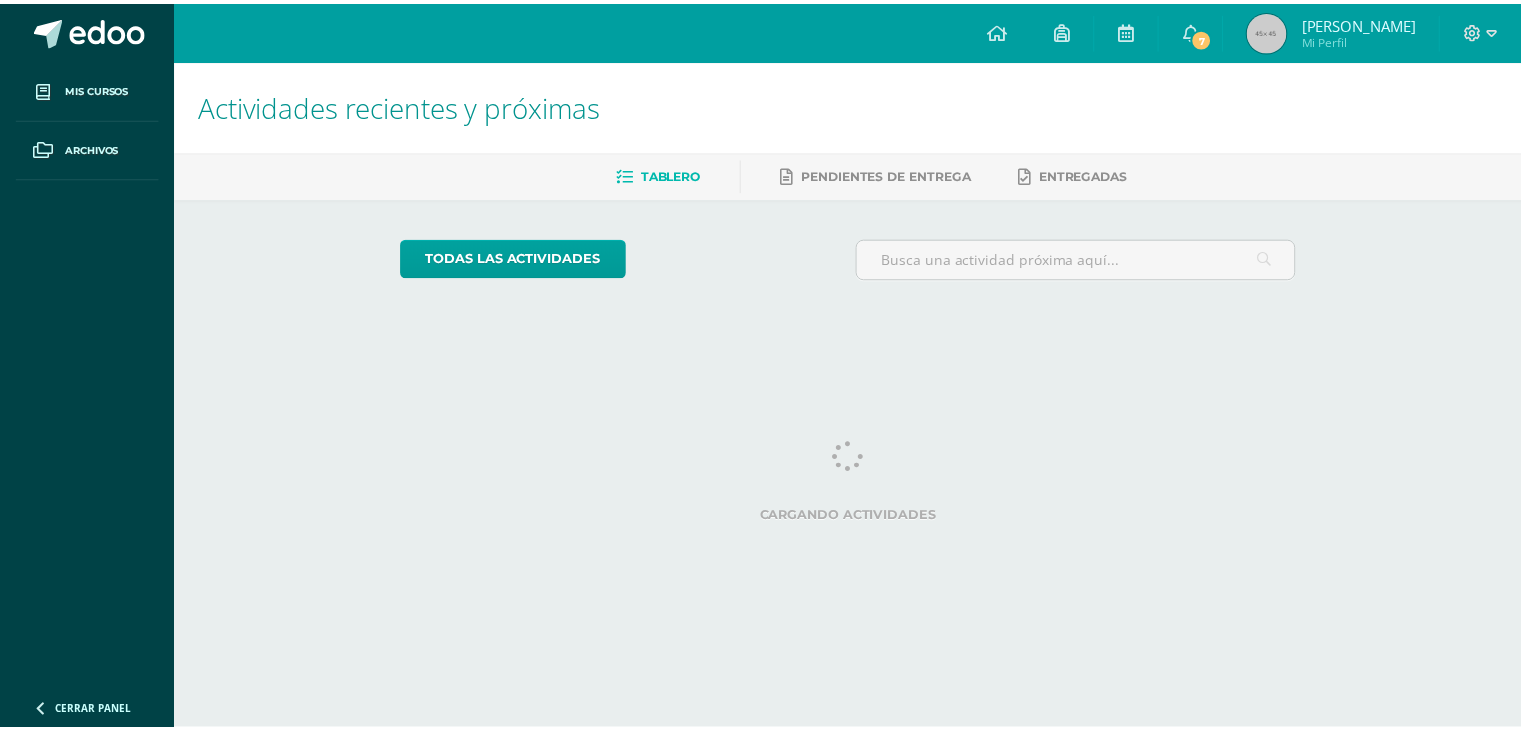 scroll, scrollTop: 0, scrollLeft: 0, axis: both 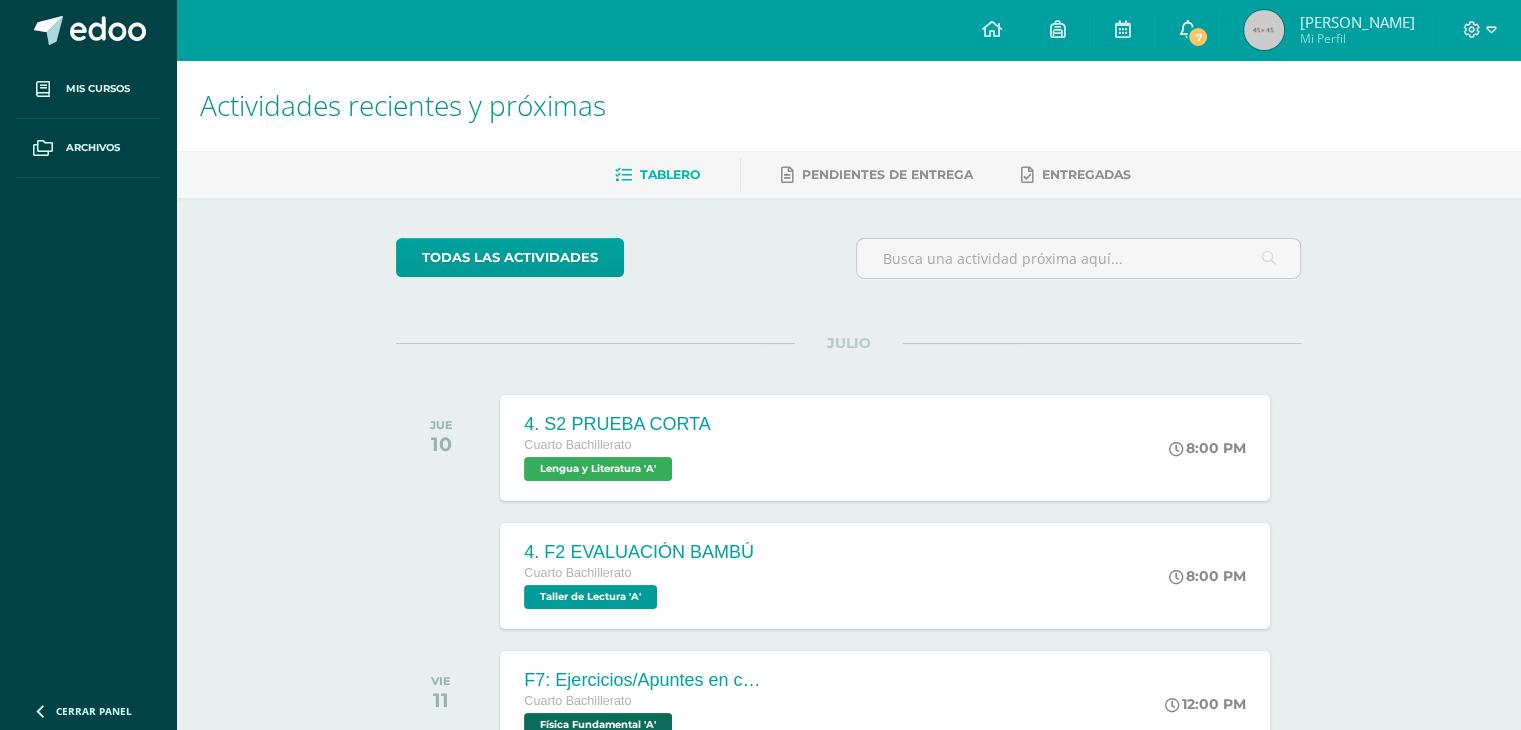 click on "7" at bounding box center [1198, 37] 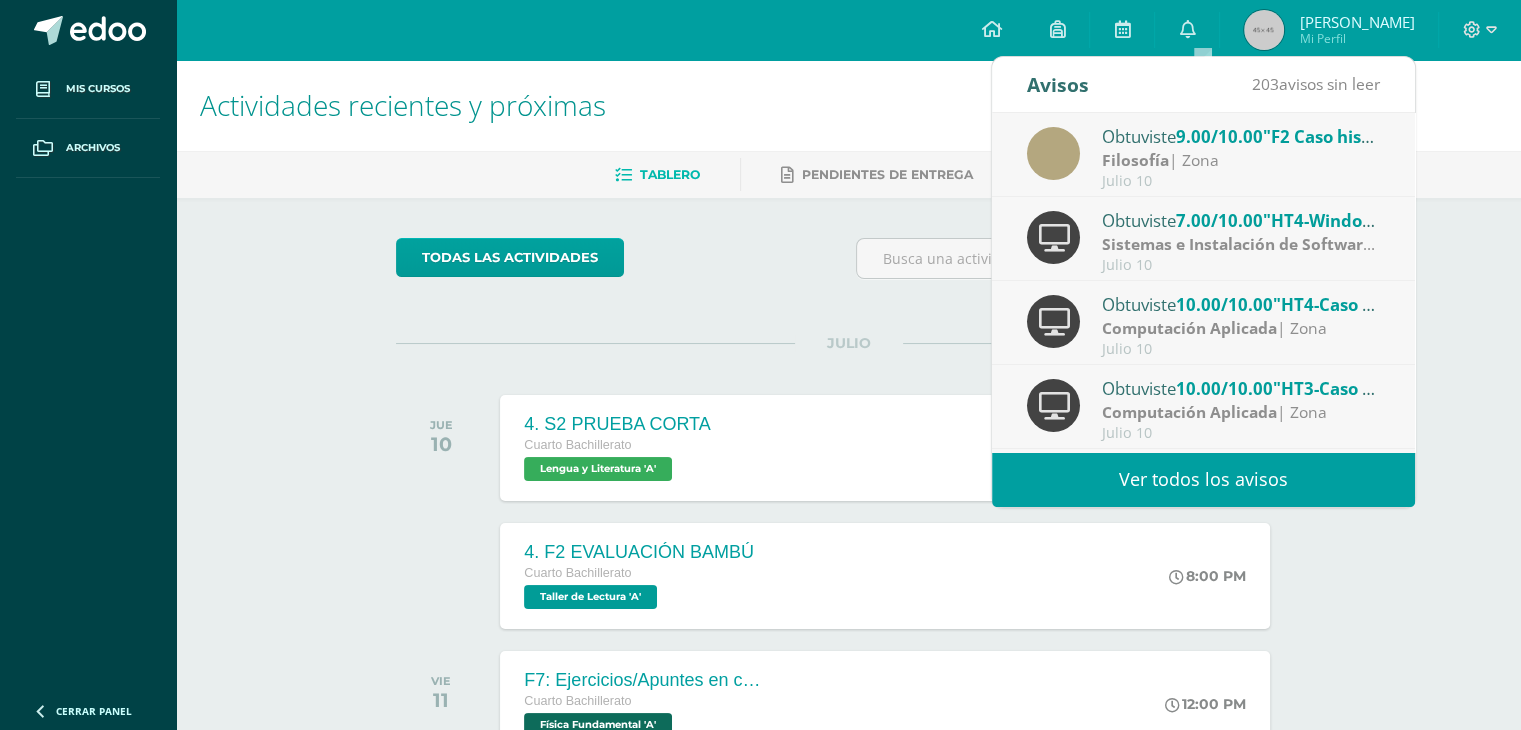 click on "Julio 10" at bounding box center [1241, 265] 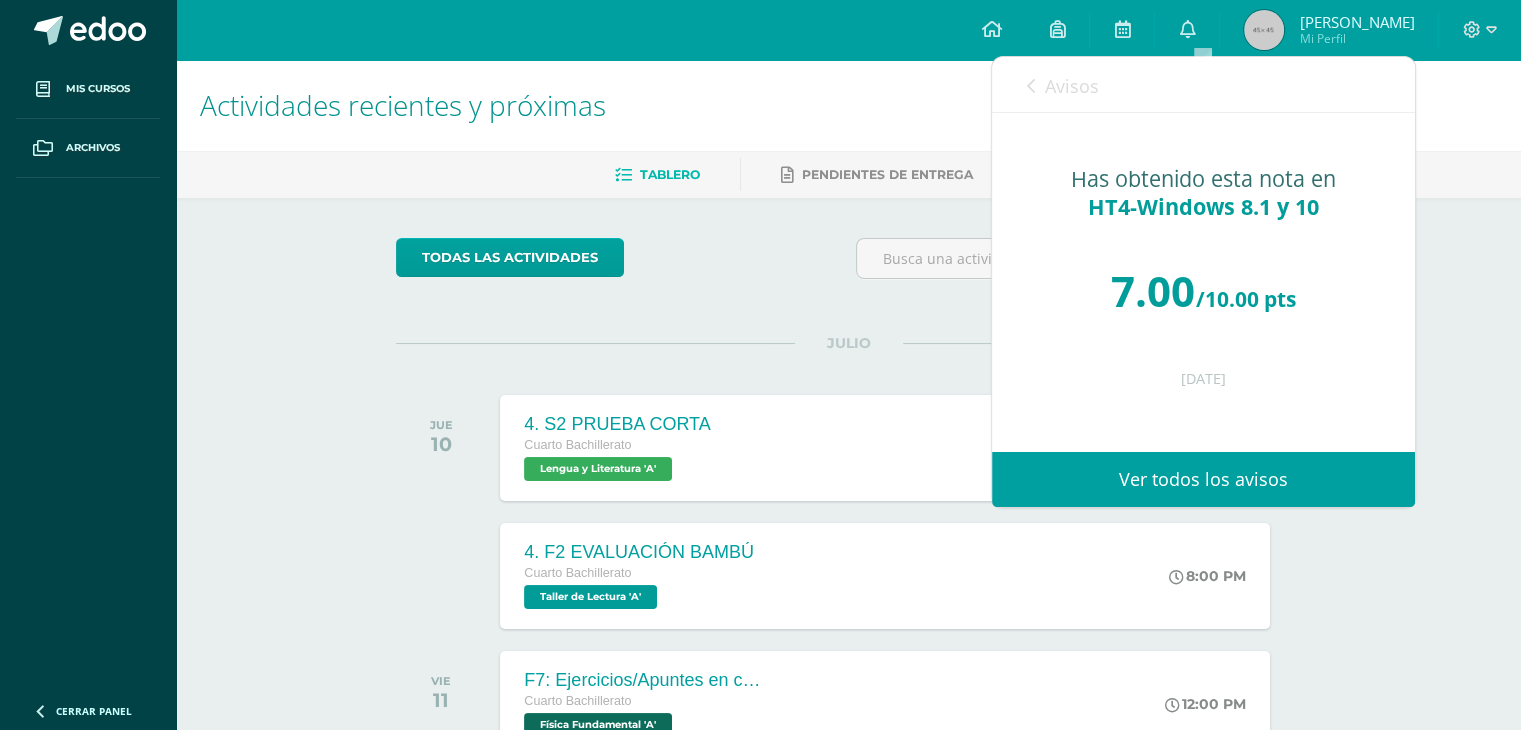 click on "Avisos" at bounding box center (1072, 86) 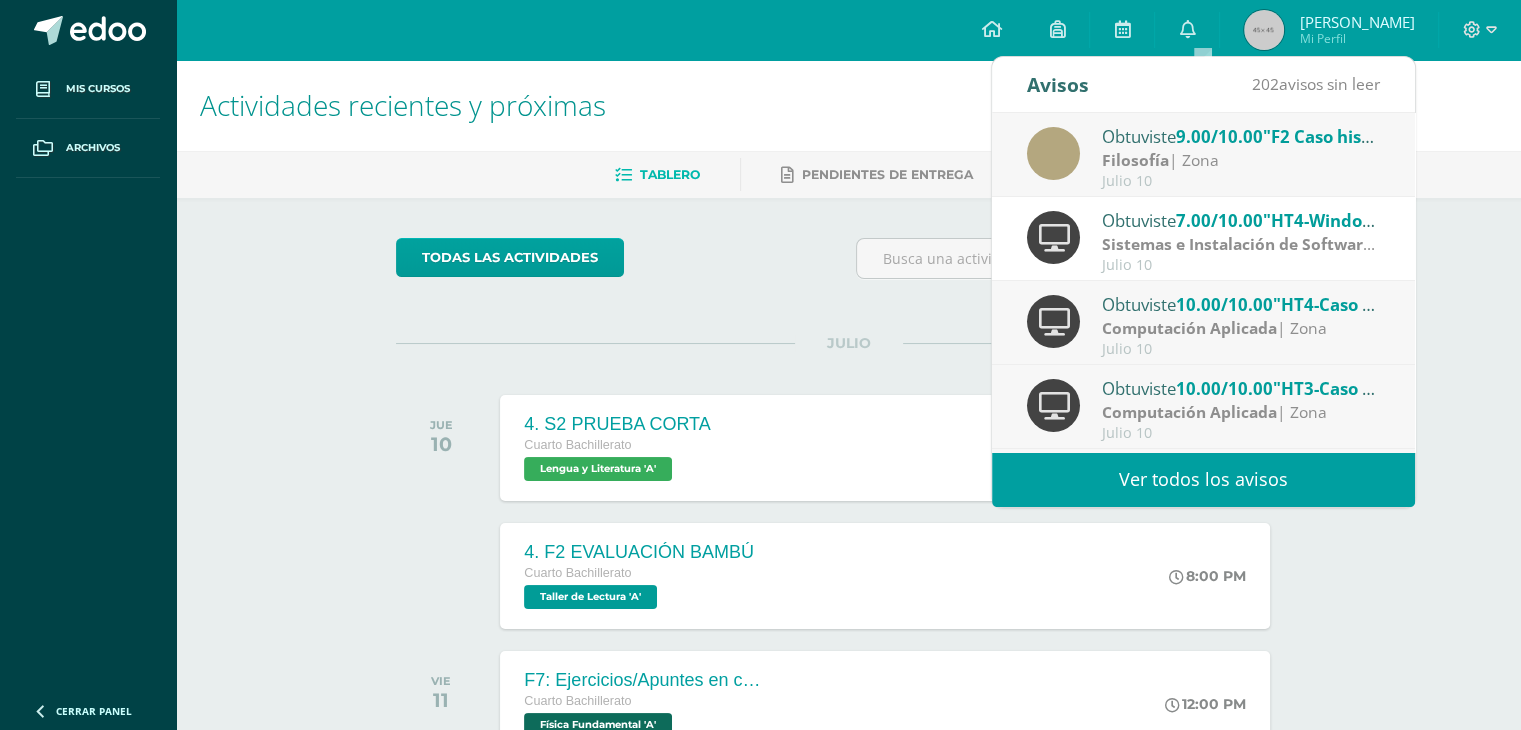 drag, startPoint x: 1170, startPoint y: 182, endPoint x: 1164, endPoint y: 154, distance: 28.635643 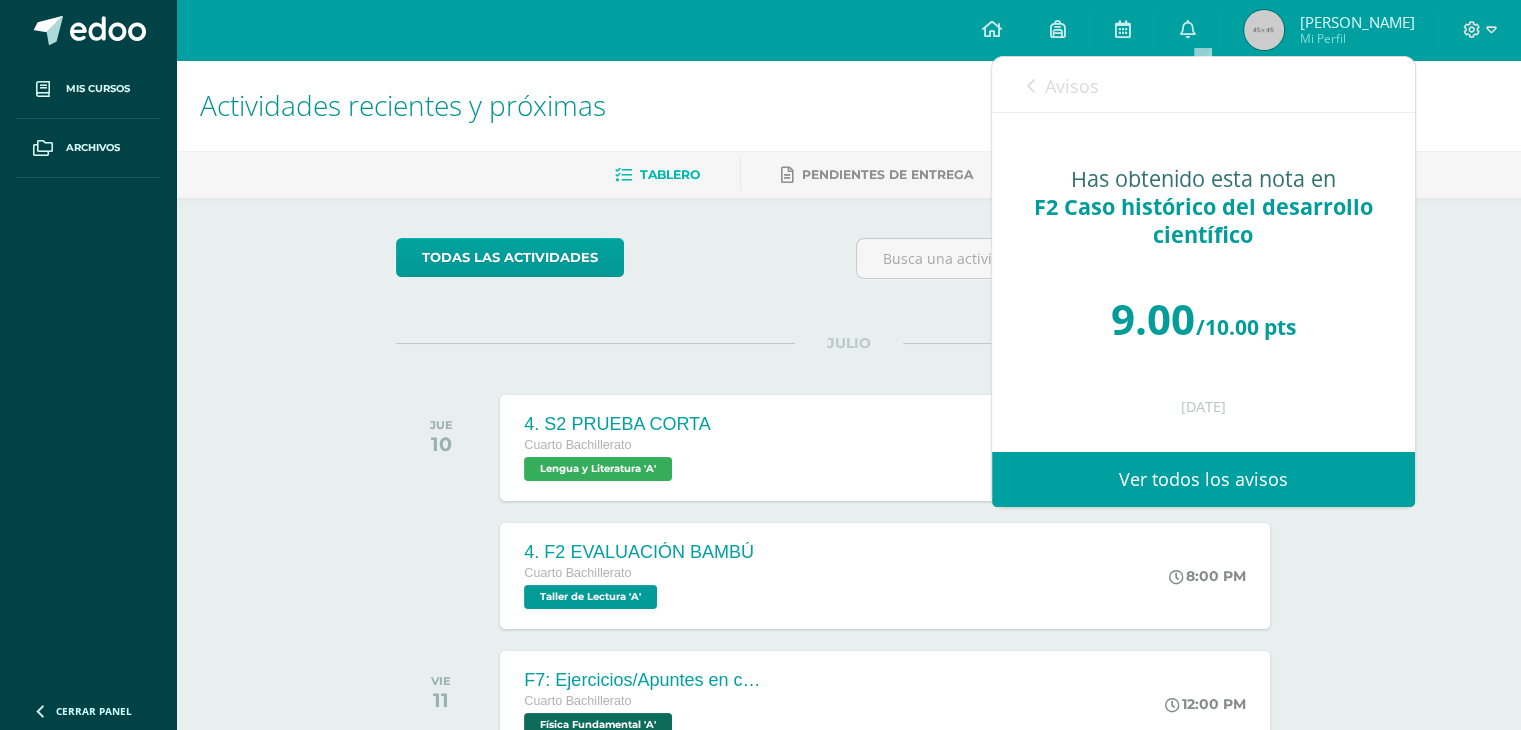 click on "Avisos 201  avisos sin leer
Avisos" at bounding box center (1203, 85) 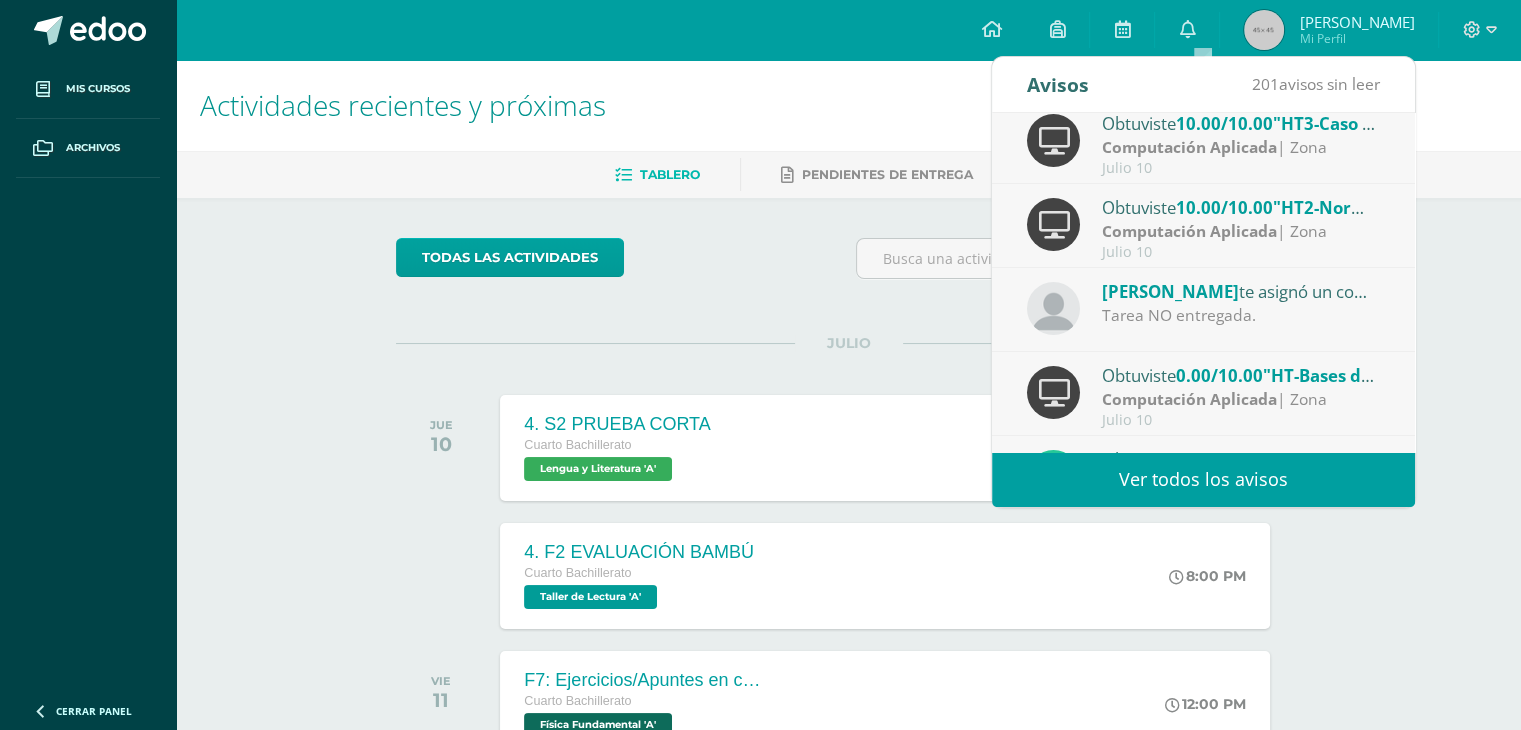 scroll, scrollTop: 300, scrollLeft: 0, axis: vertical 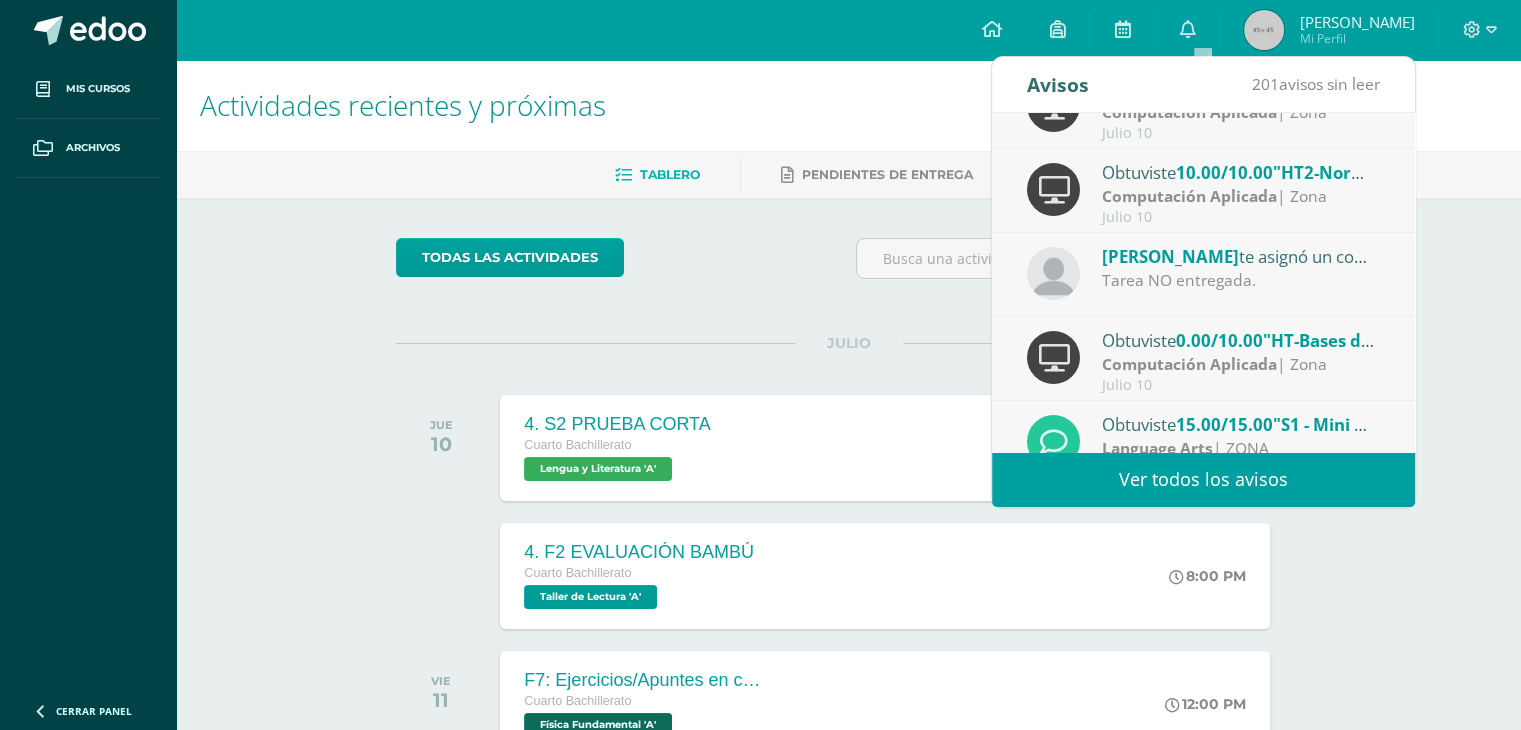 click on "Tarea NO entregada." at bounding box center [1241, 280] 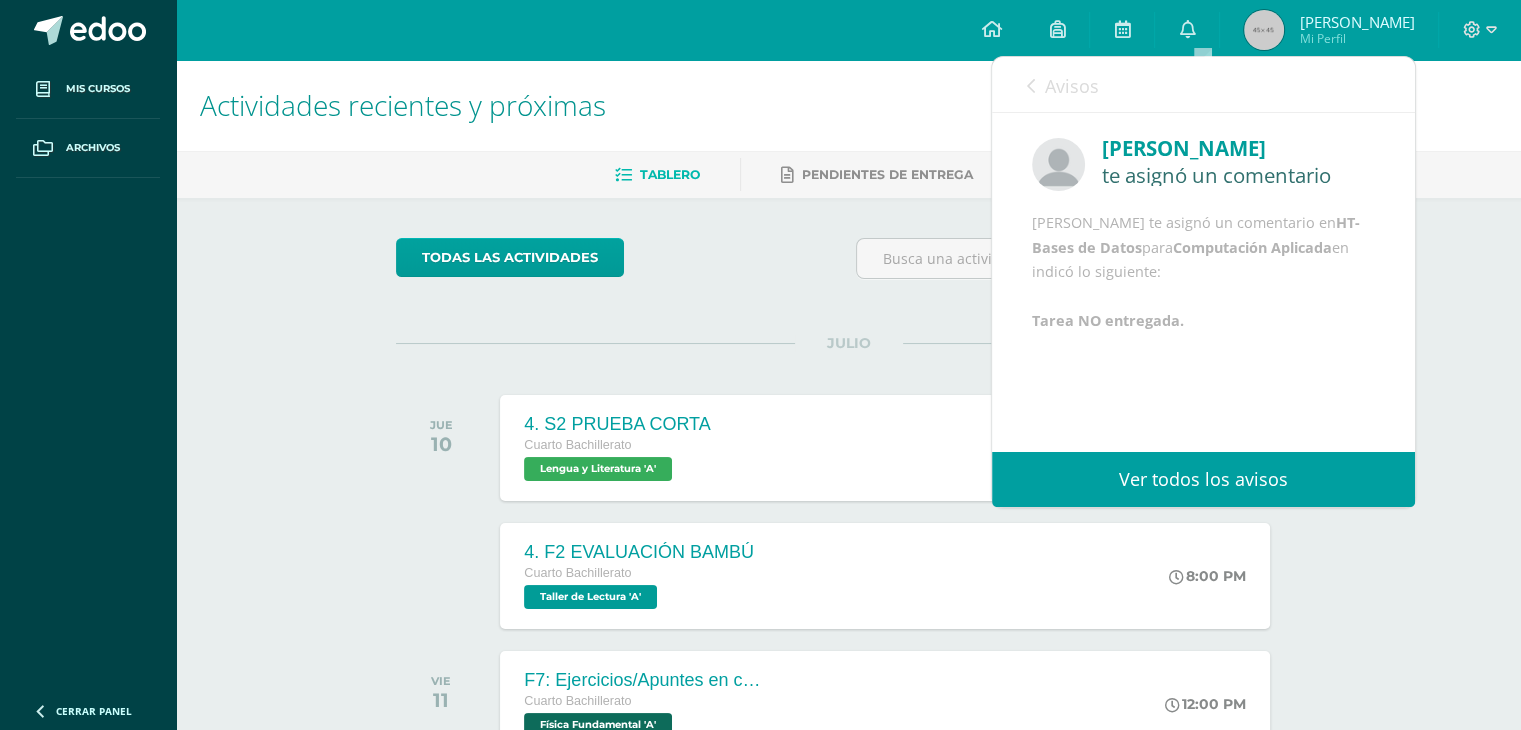 scroll, scrollTop: 100, scrollLeft: 0, axis: vertical 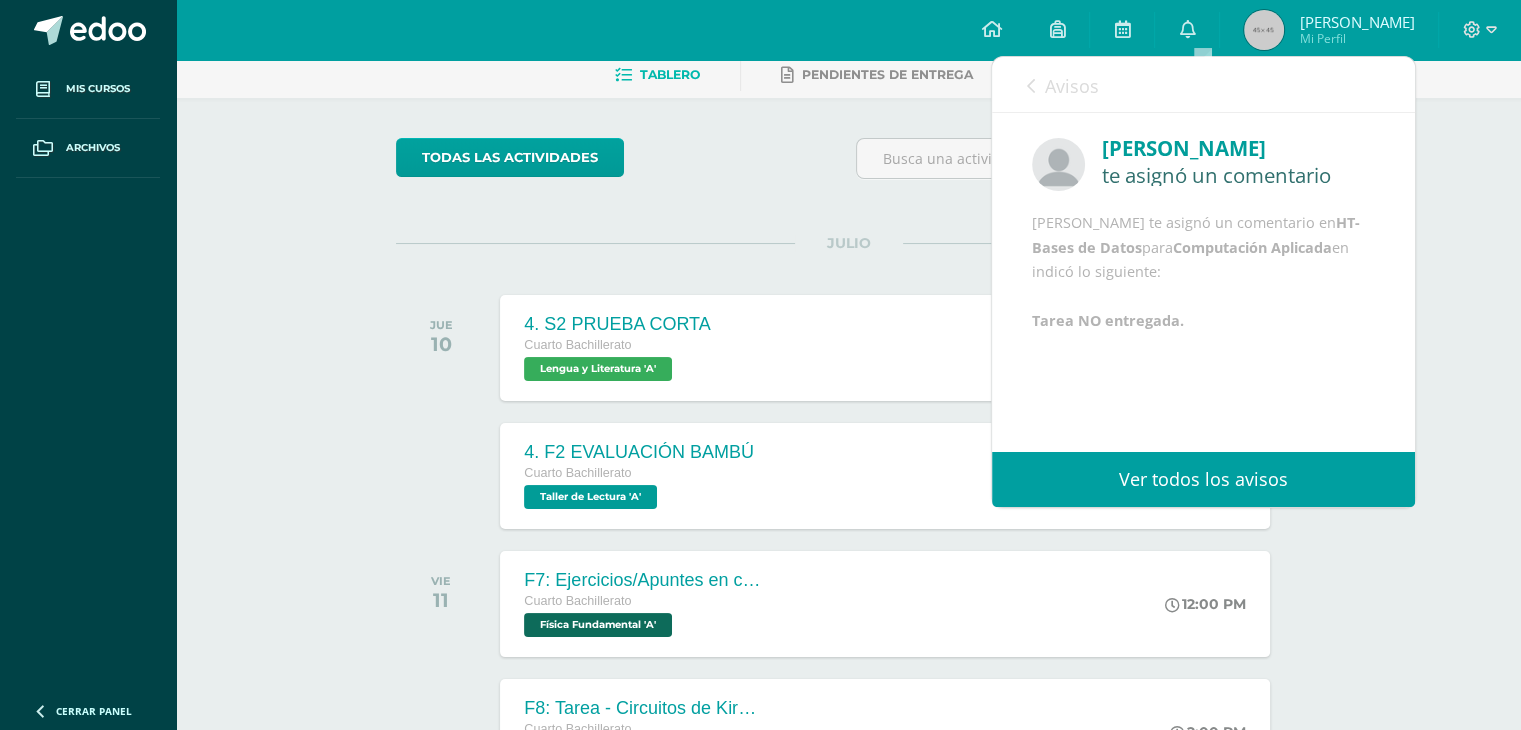 click on "Avisos" at bounding box center (1063, 85) 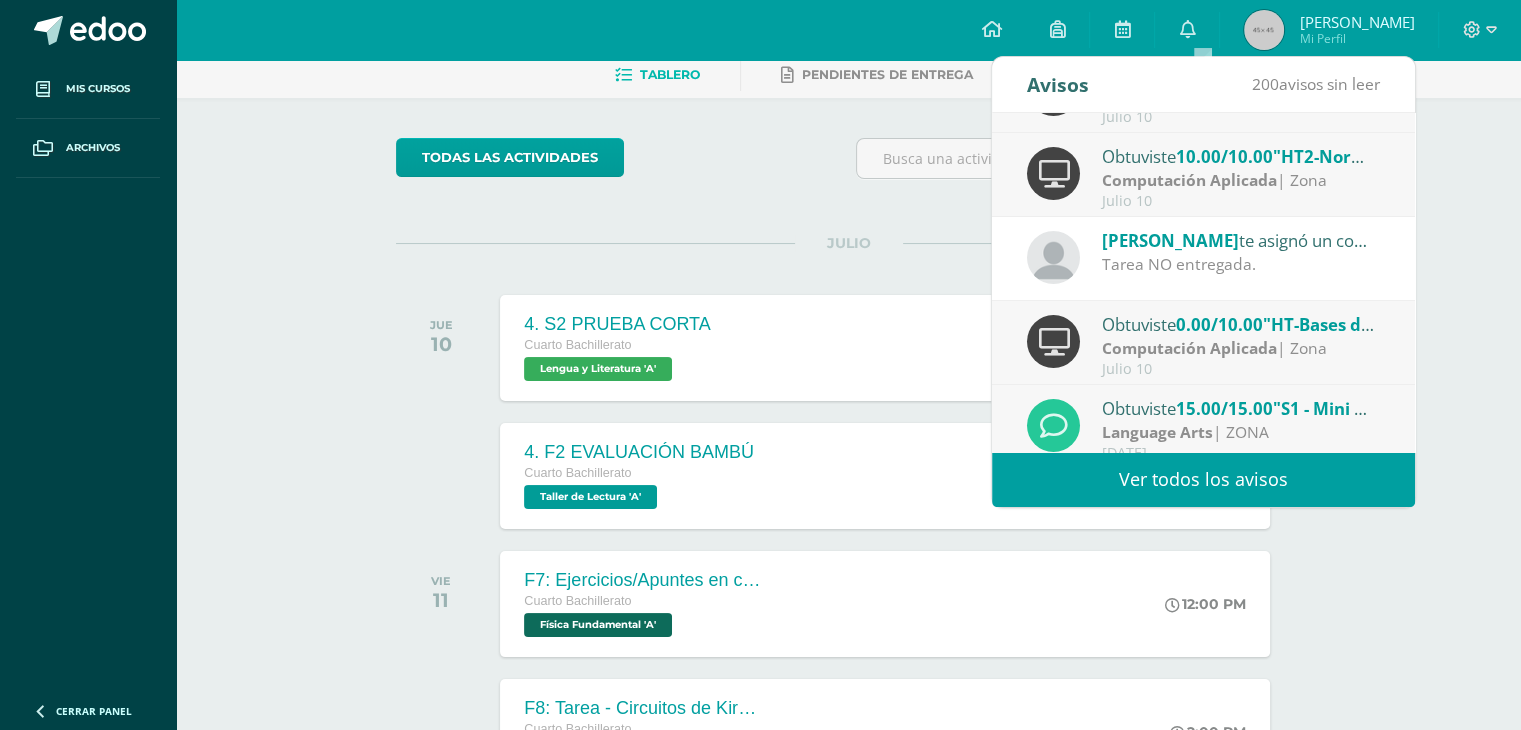 scroll, scrollTop: 332, scrollLeft: 0, axis: vertical 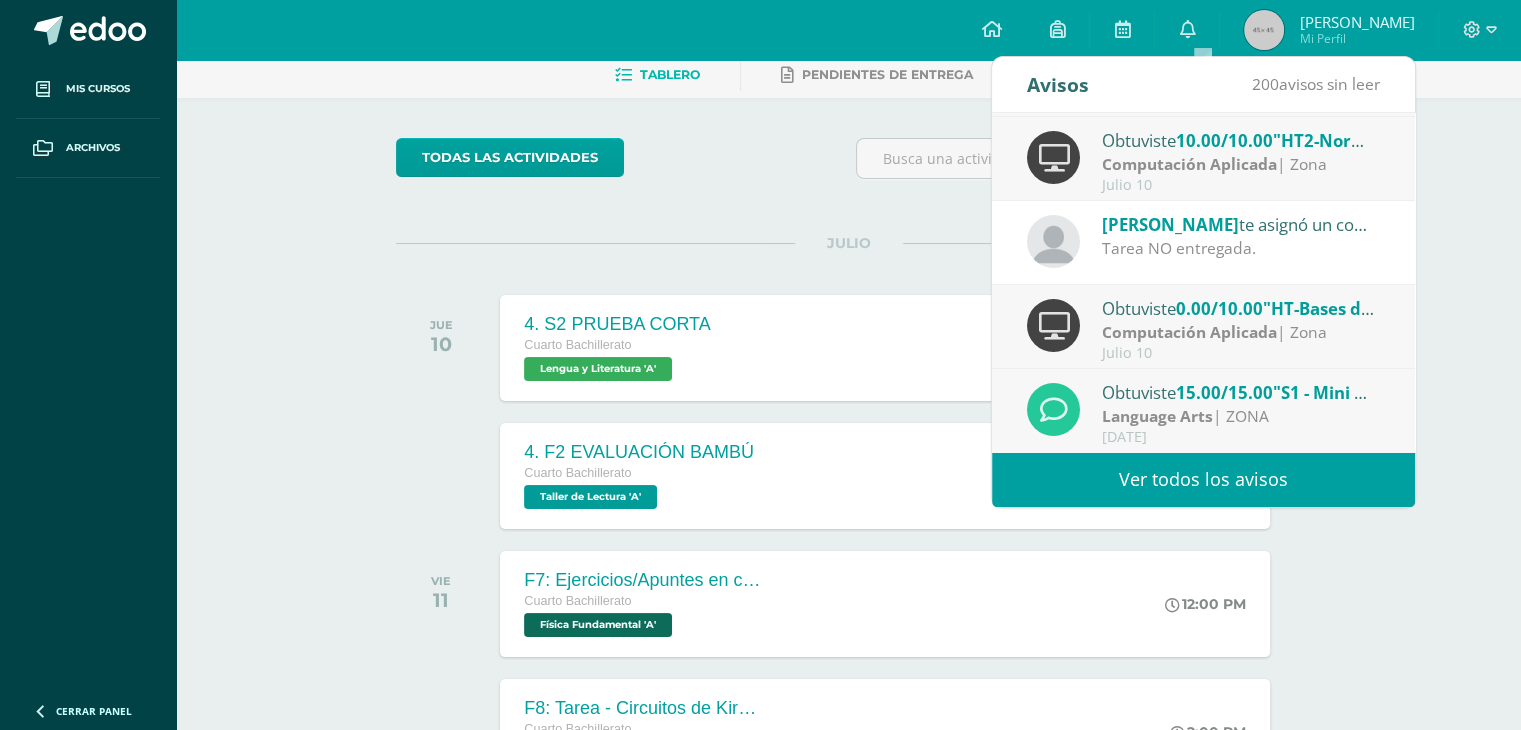 click on "Obtuviste
0.00/10.00  "HT-Bases de Datos"
en
Computación Aplicada" at bounding box center (1241, 308) 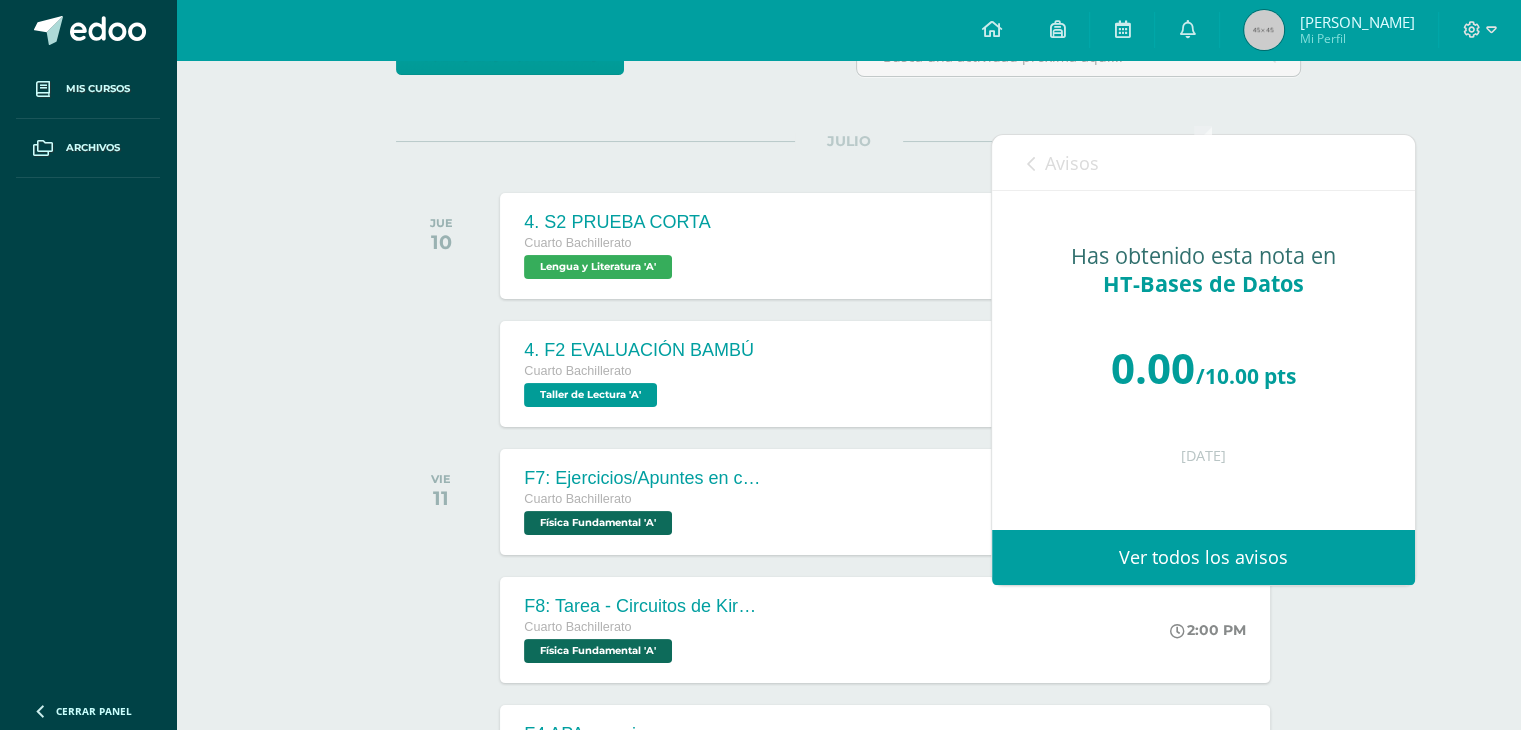 scroll, scrollTop: 100, scrollLeft: 0, axis: vertical 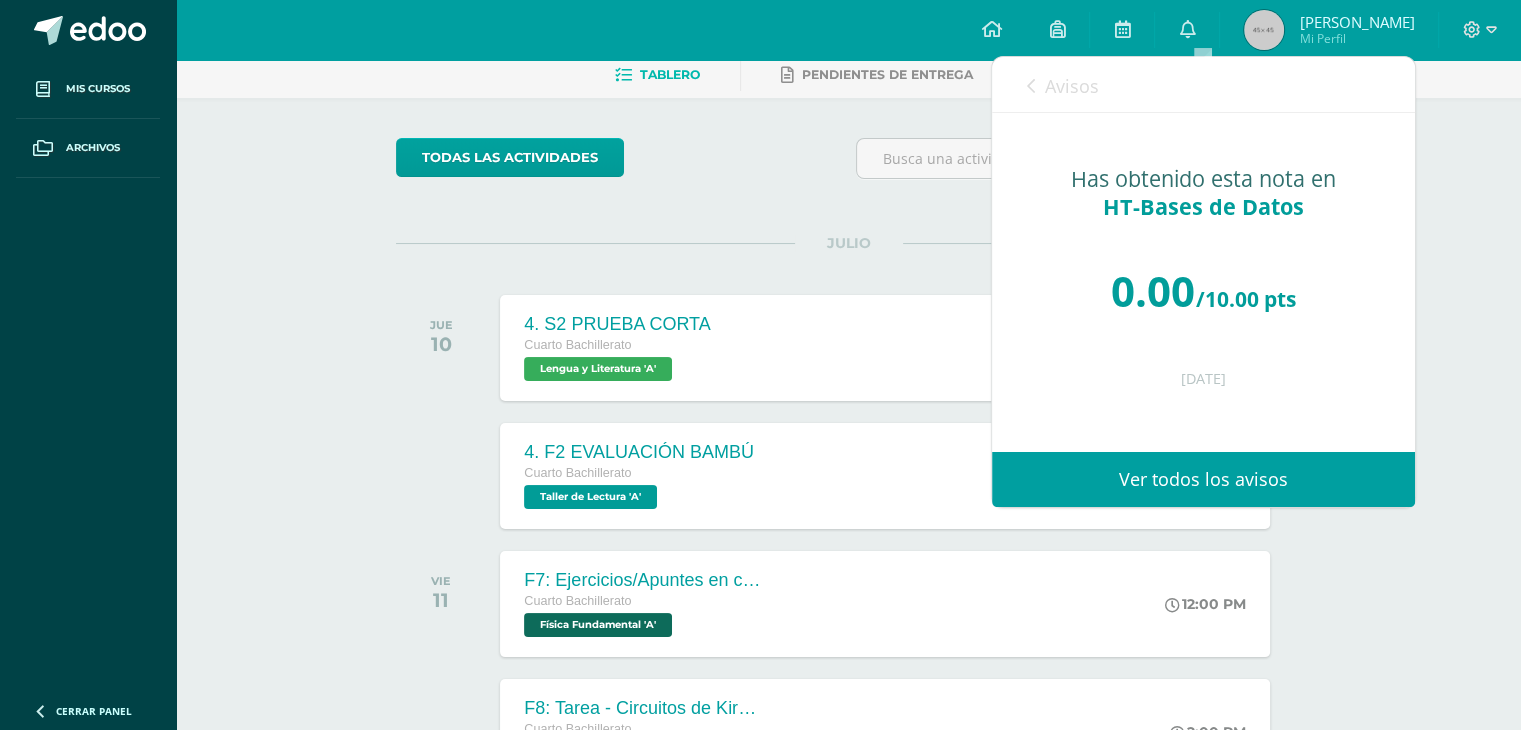 click on "todas las Actividades" at bounding box center (580, 166) 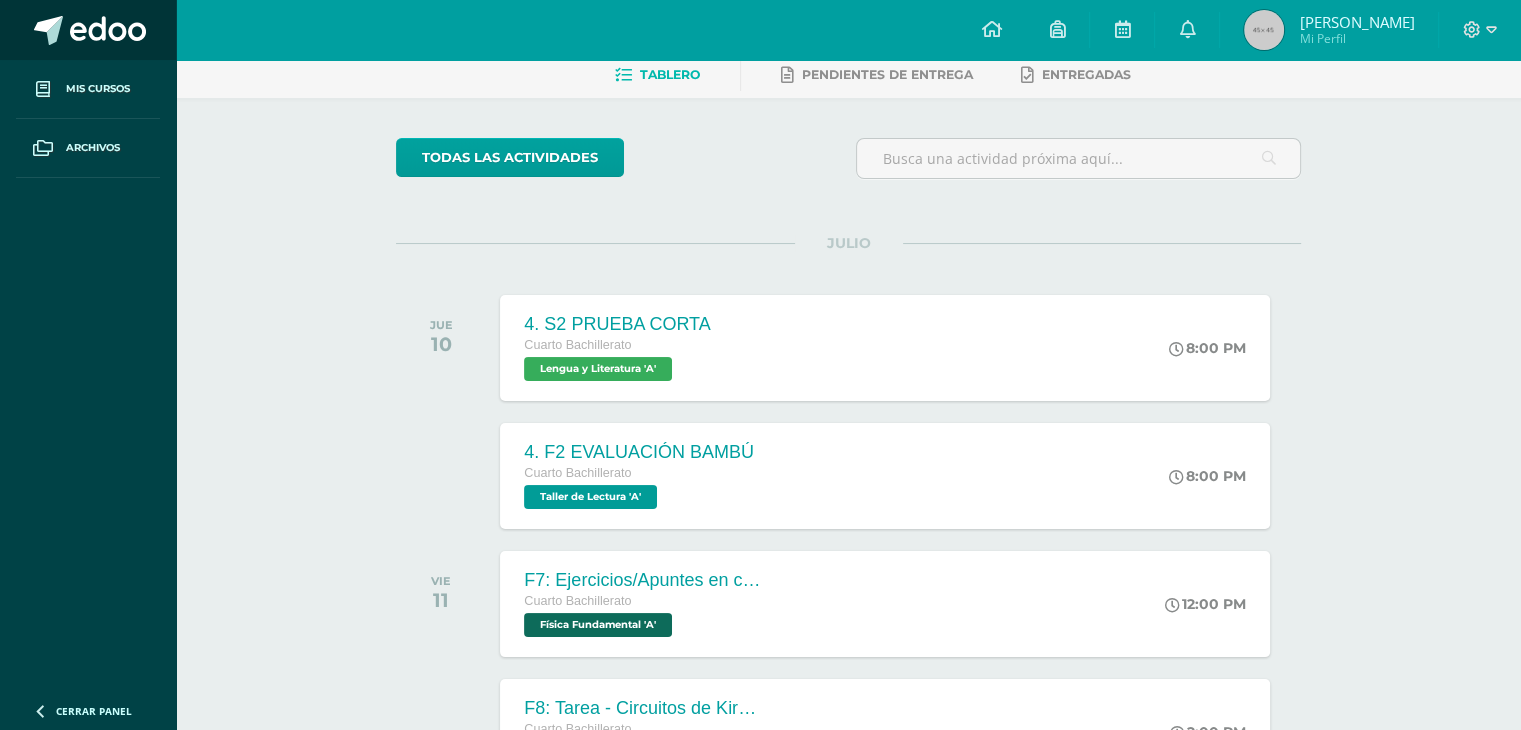 click at bounding box center (108, 31) 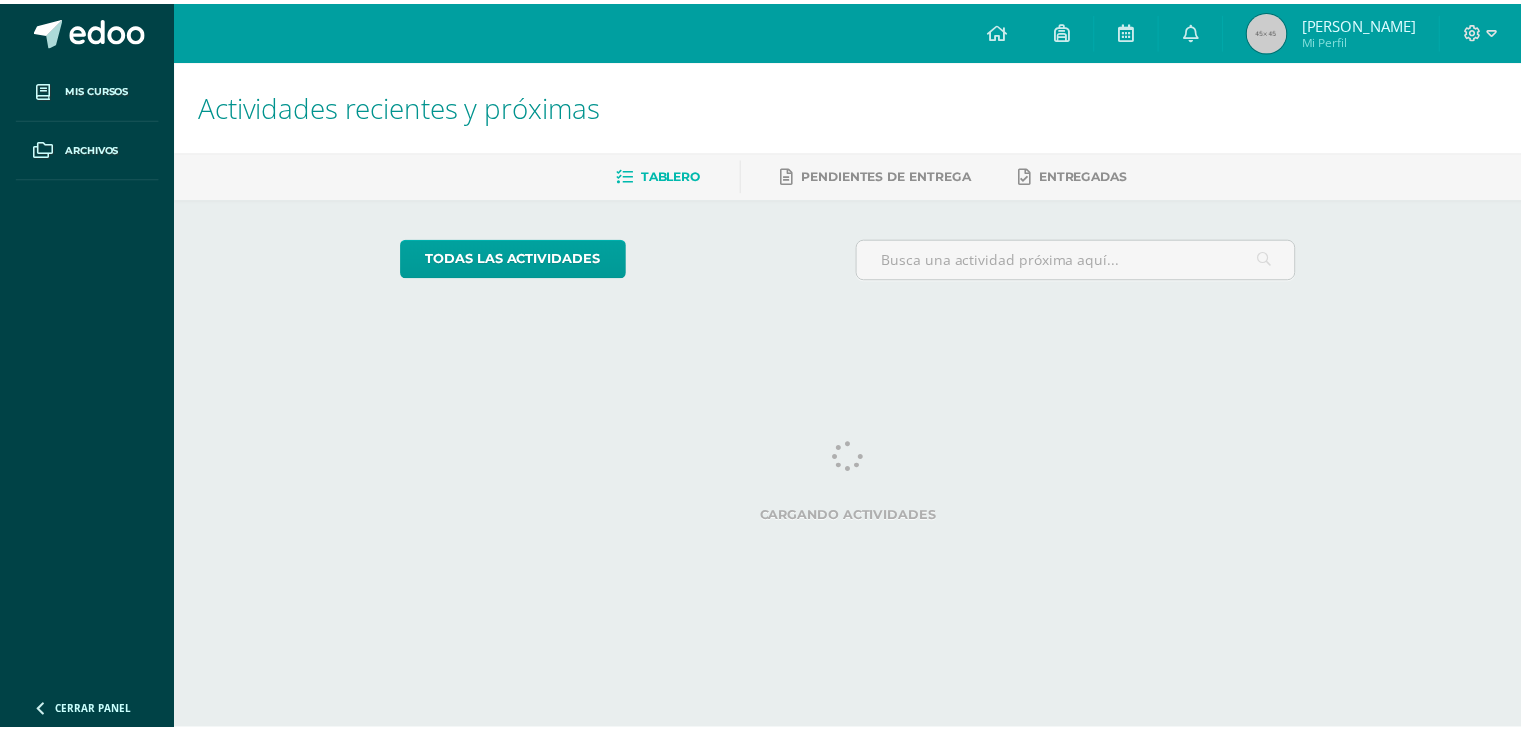 scroll, scrollTop: 0, scrollLeft: 0, axis: both 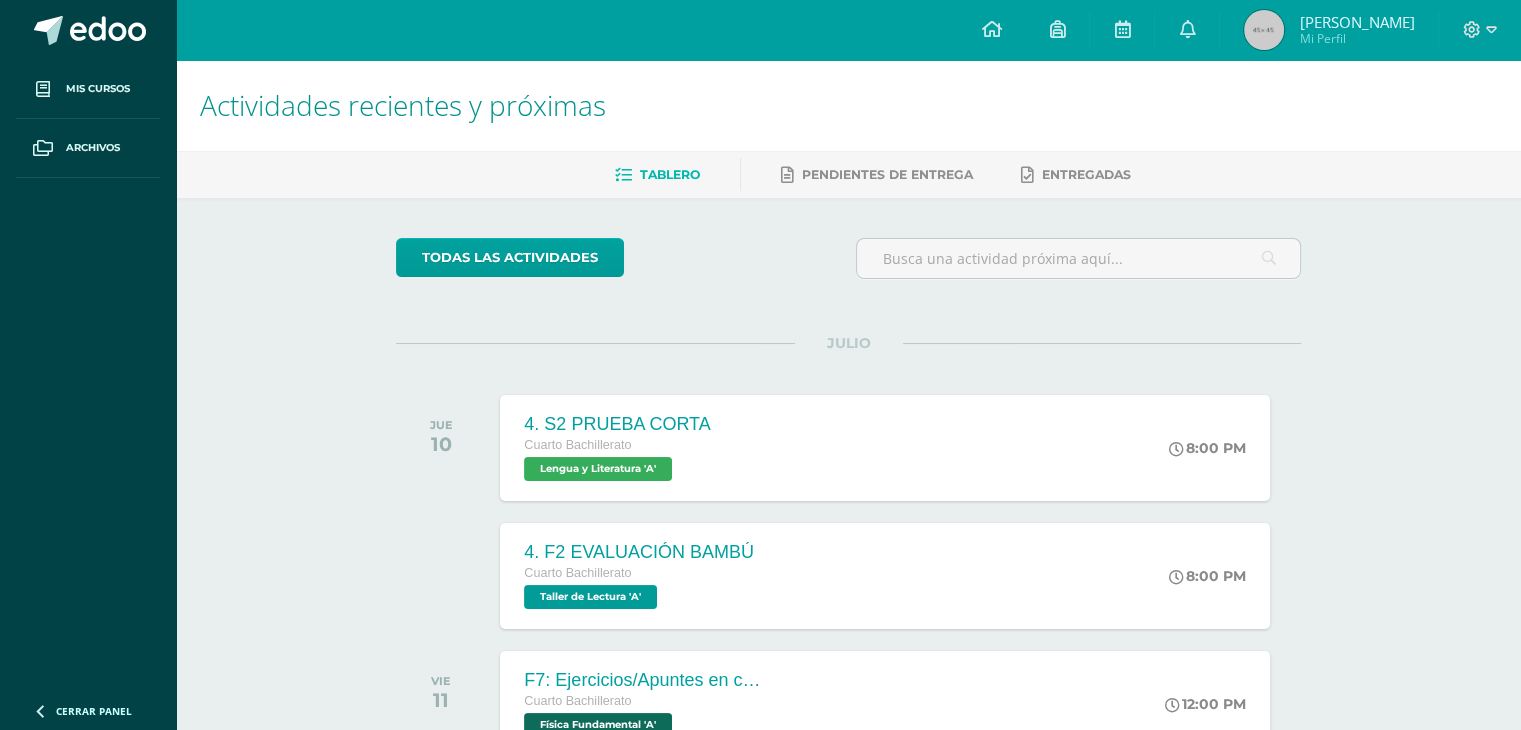 click on "Actividades recientes y próximas" at bounding box center (848, 105) 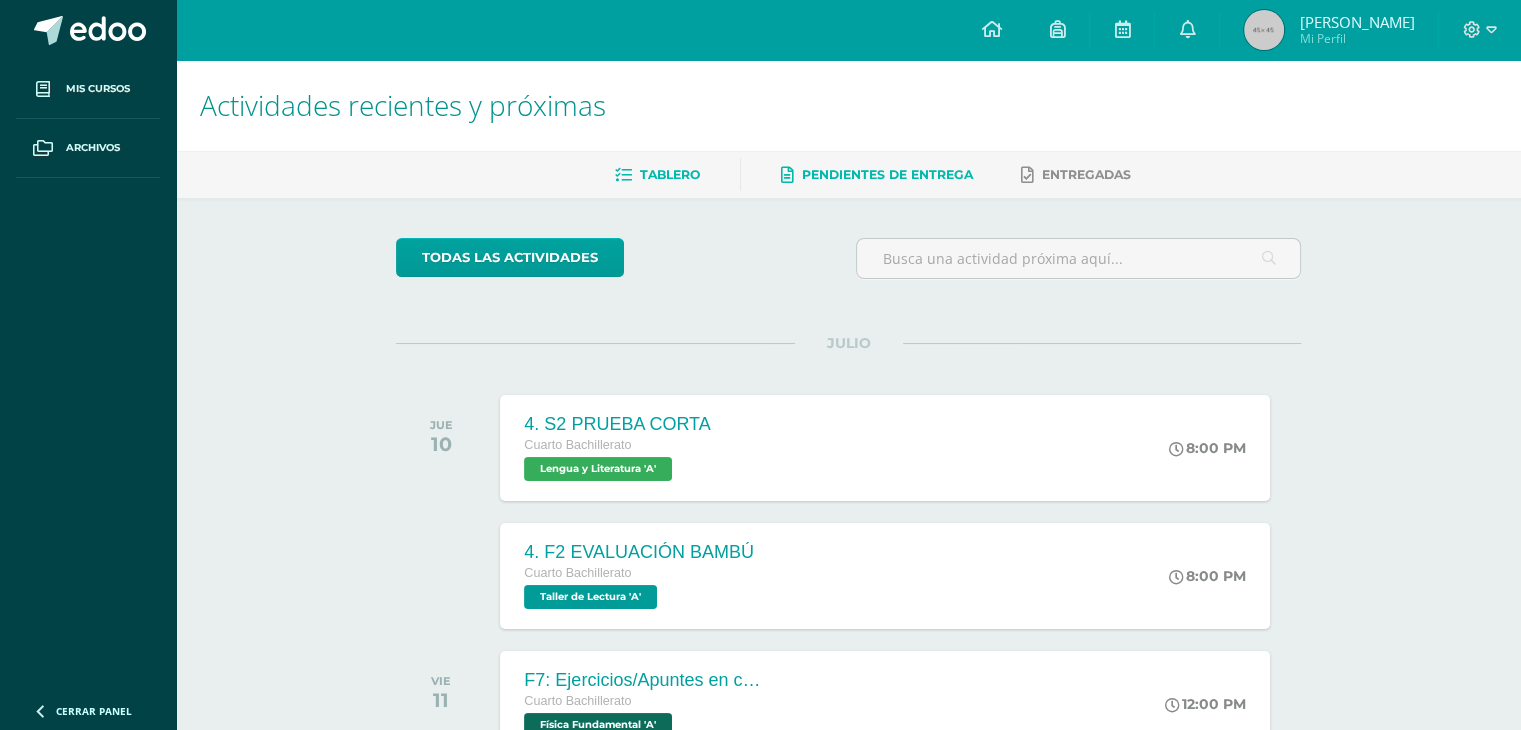 click on "Pendientes de entrega" at bounding box center (877, 175) 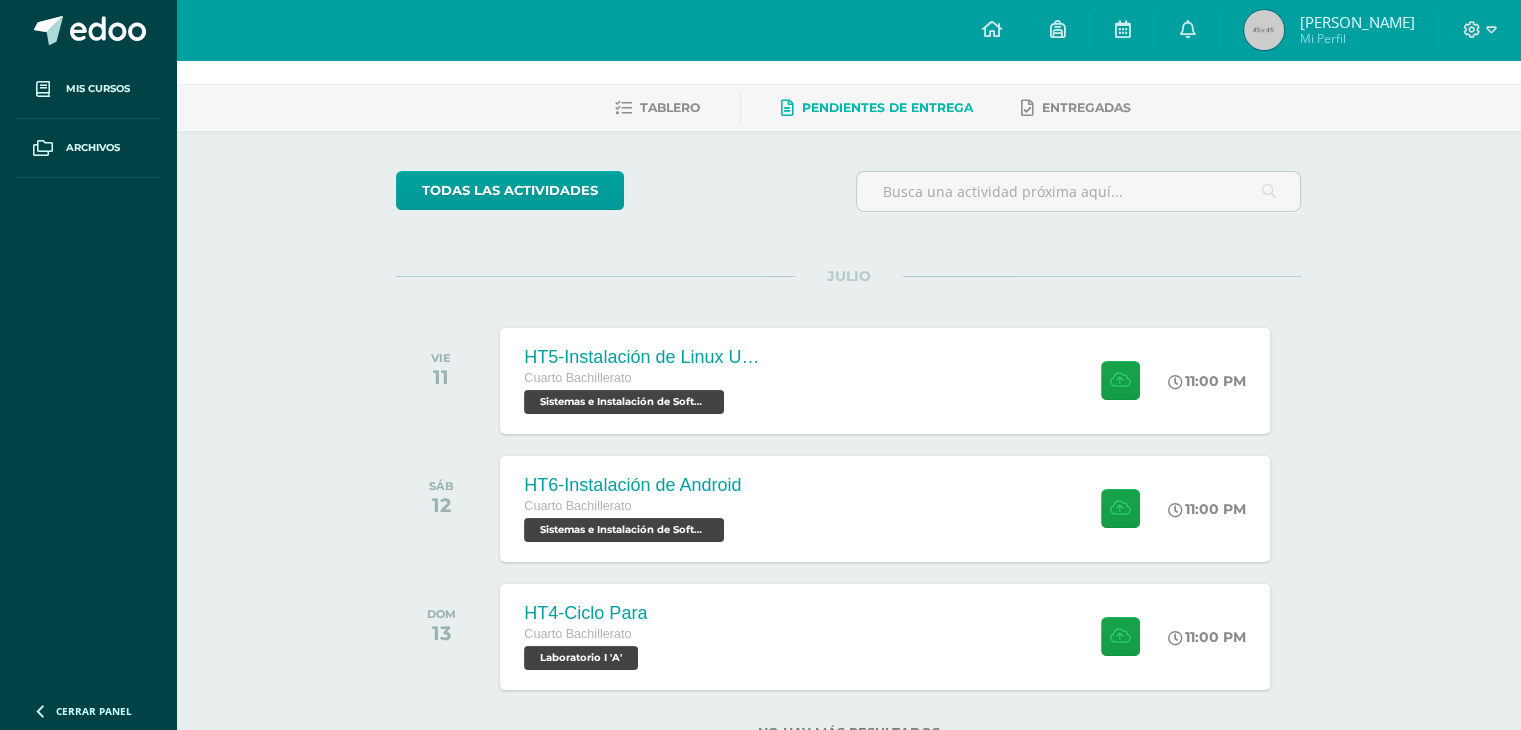 scroll, scrollTop: 140, scrollLeft: 0, axis: vertical 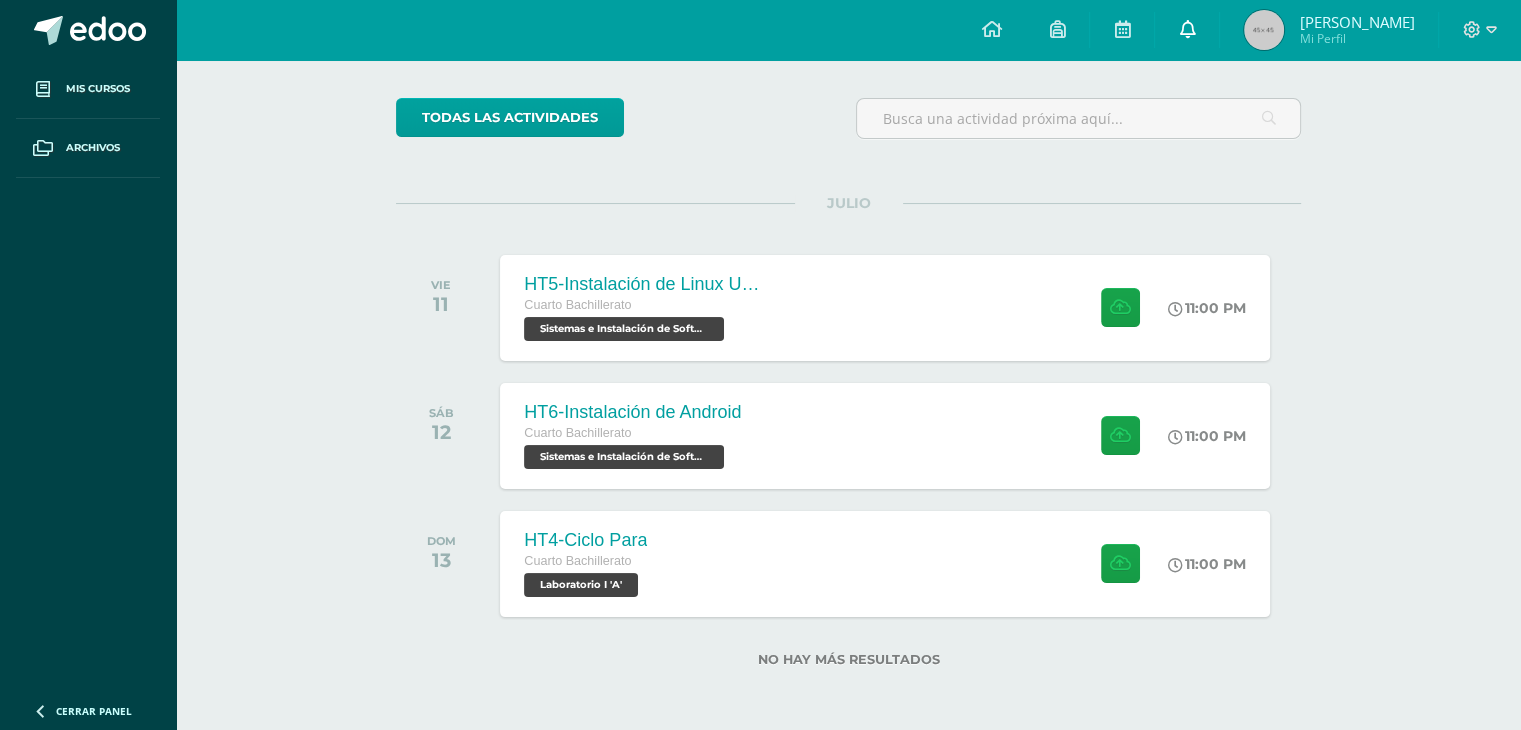 click at bounding box center (1187, 30) 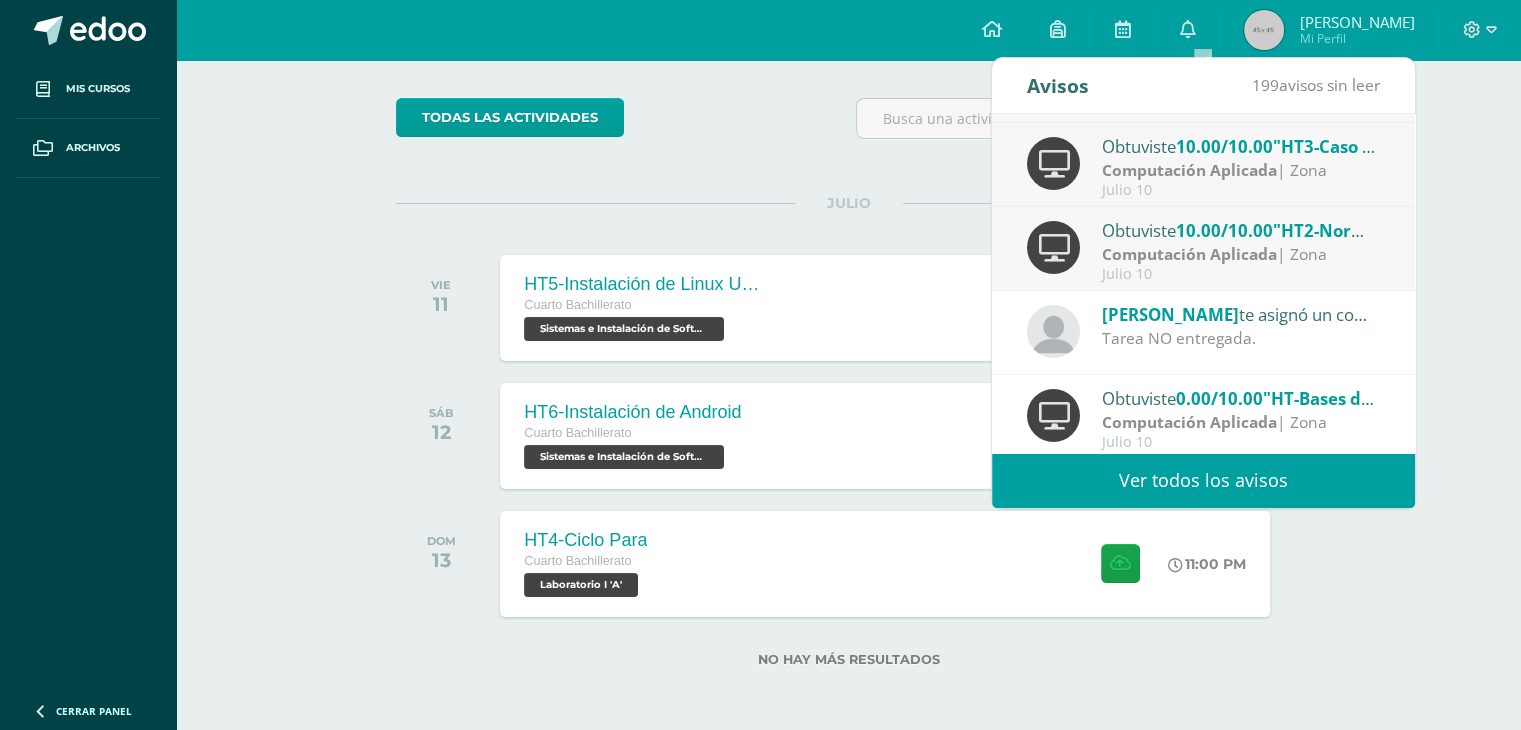 scroll, scrollTop: 300, scrollLeft: 0, axis: vertical 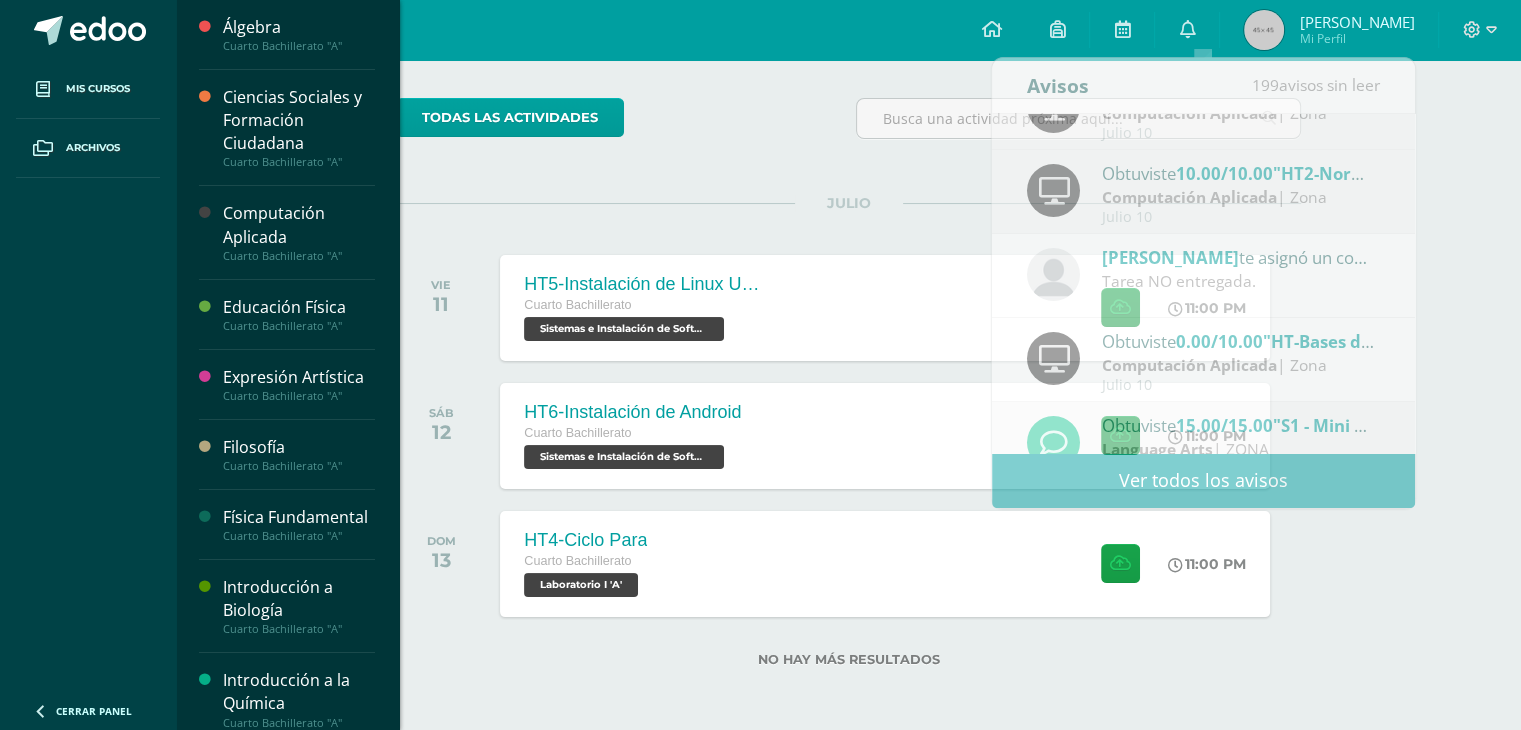 click on "Computación Aplicada" at bounding box center [299, 225] 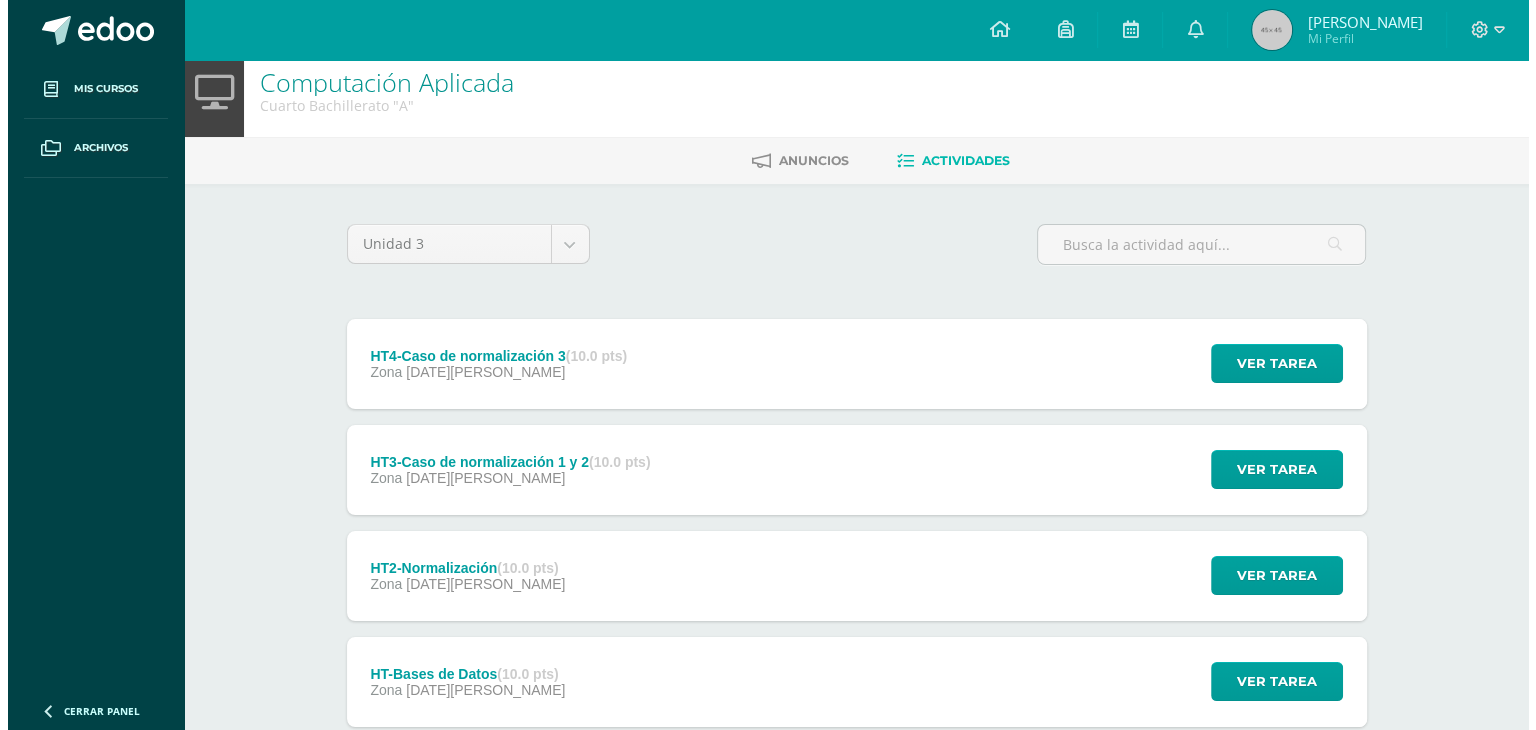 scroll, scrollTop: 144, scrollLeft: 0, axis: vertical 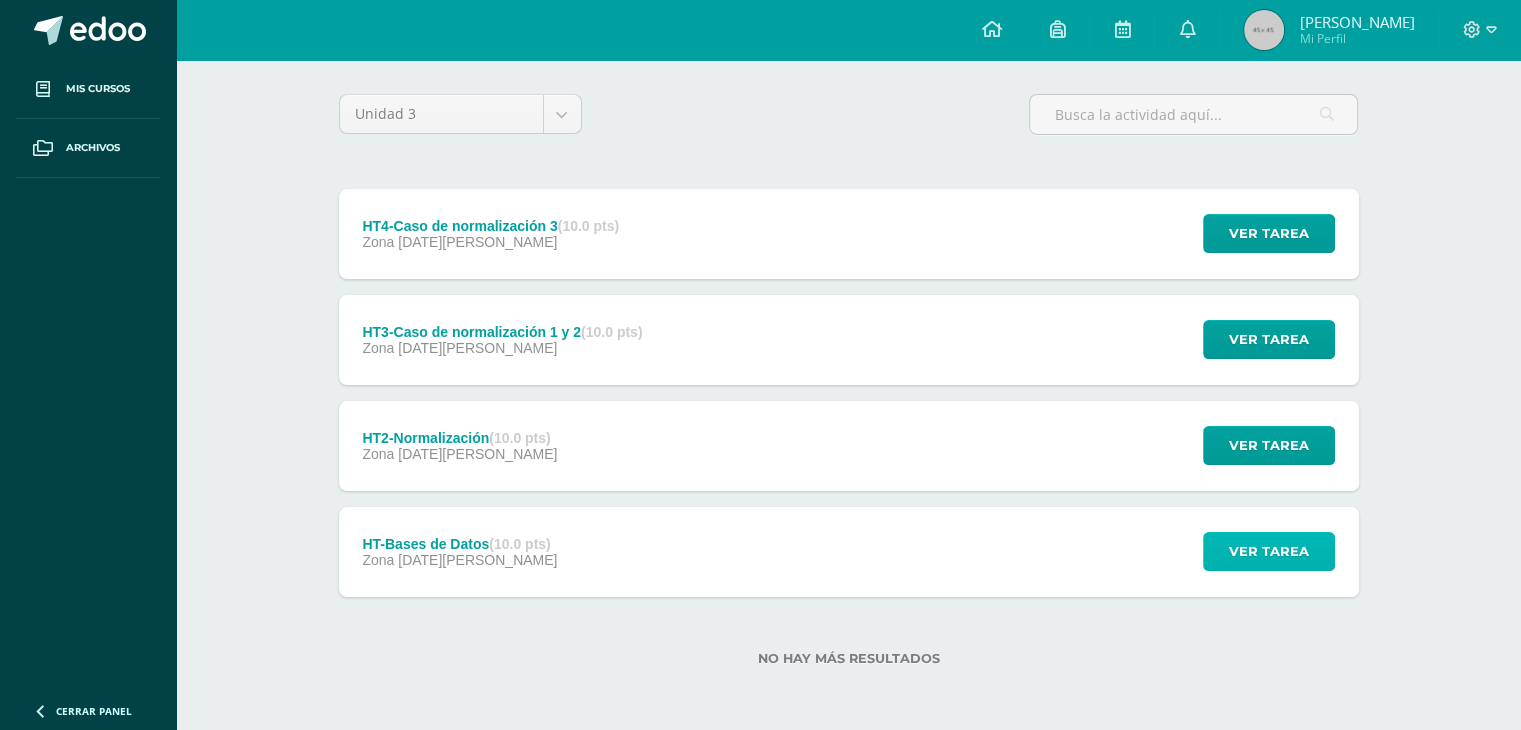 click on "Ver tarea" at bounding box center (1269, 551) 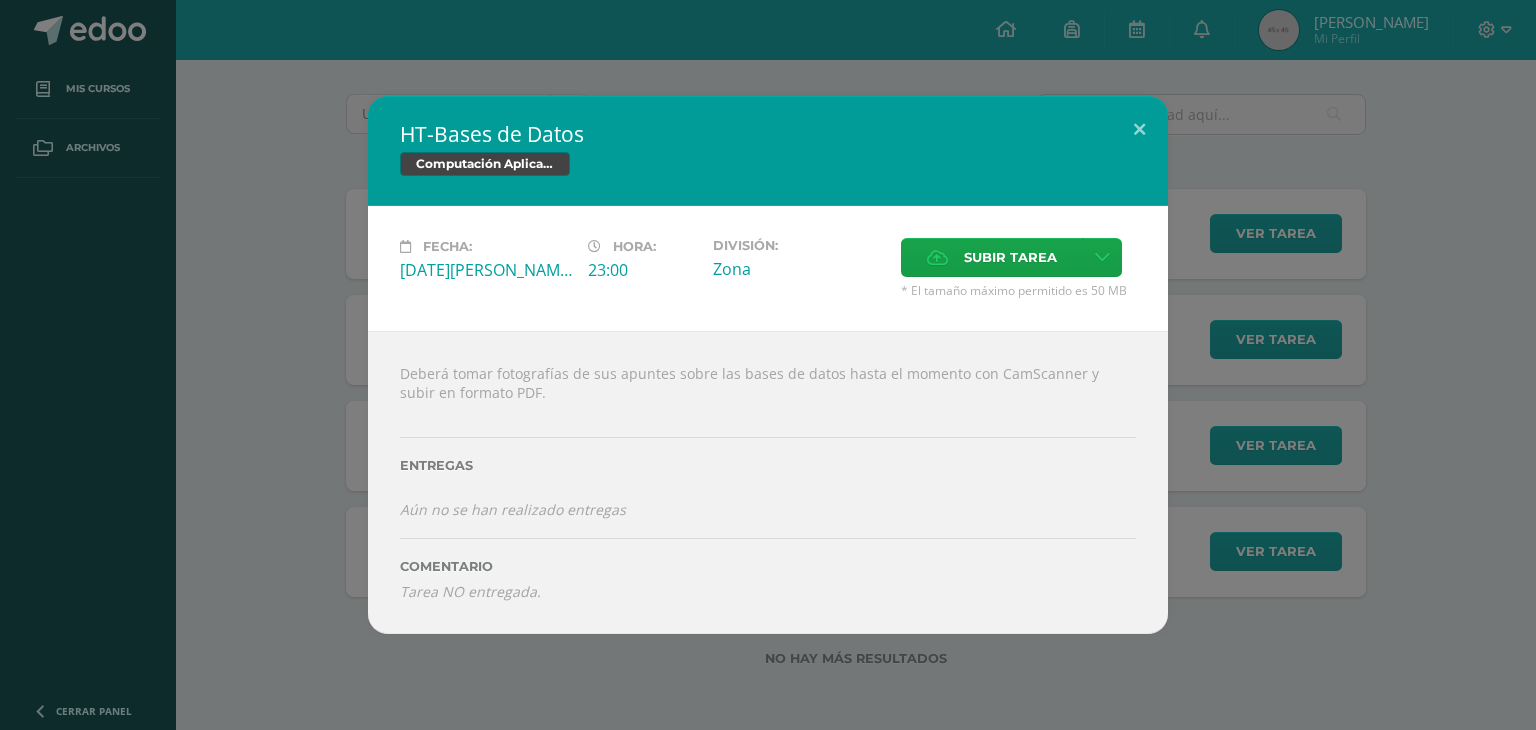 click on "HT-Bases de Datos
Computación Aplicada
Fecha:
Jueves 03 de Julio
Hora:
23:00
División:
Subir tarea" at bounding box center (768, 365) 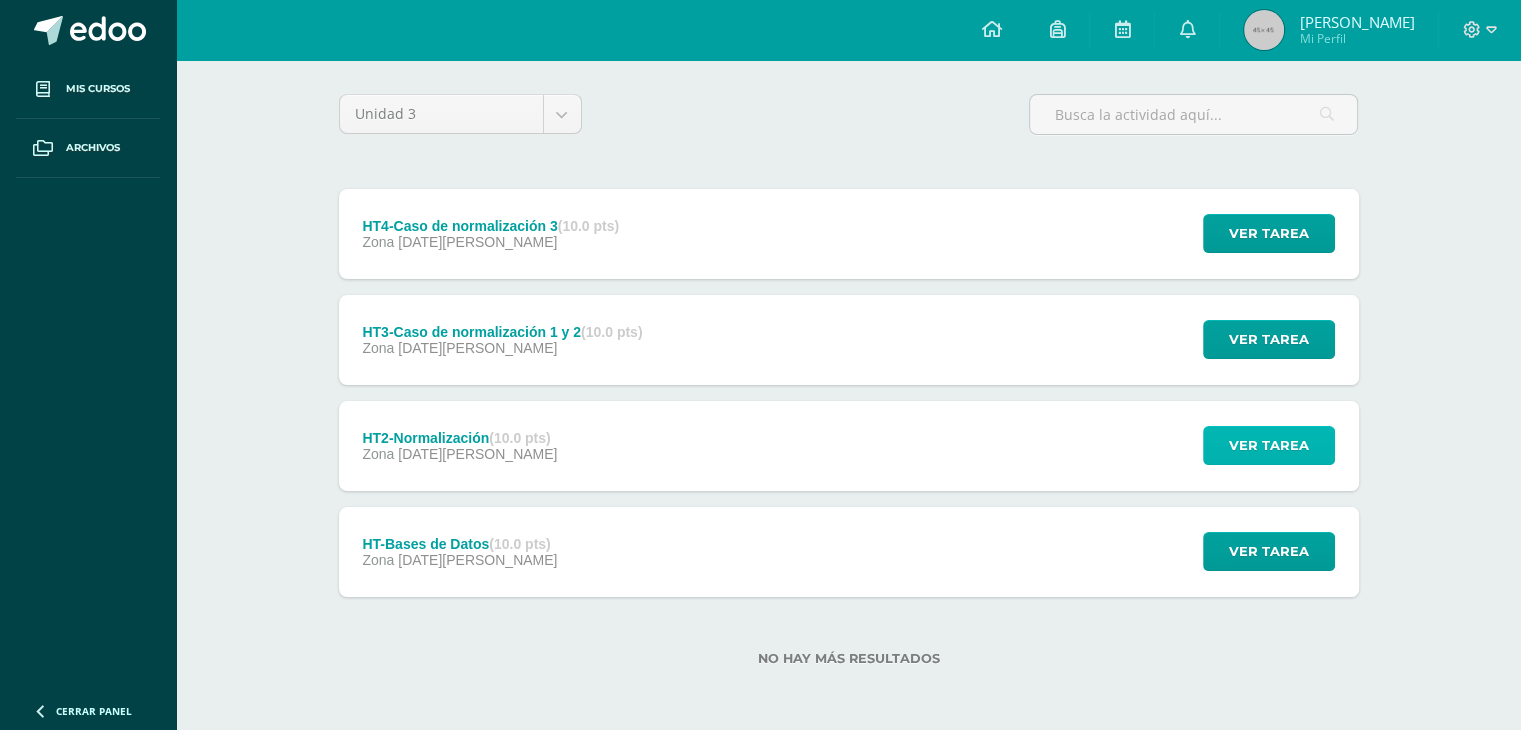 click on "Ver tarea" at bounding box center [1269, 445] 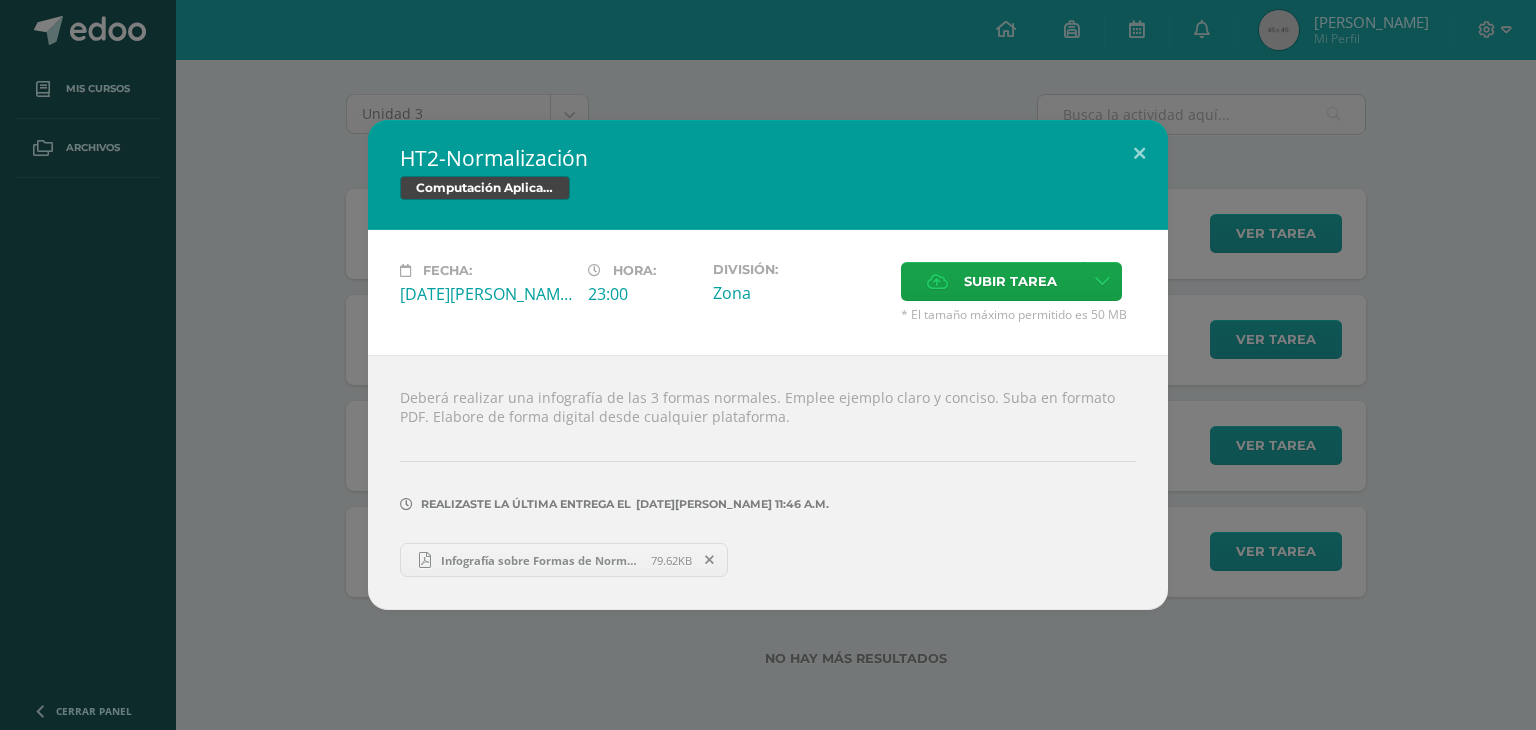click on "HT2-Normalización
Computación Aplicada
Fecha:
Lunes 07 de Julio
Hora:
23:00
División:
Subir tarea" at bounding box center [768, 365] 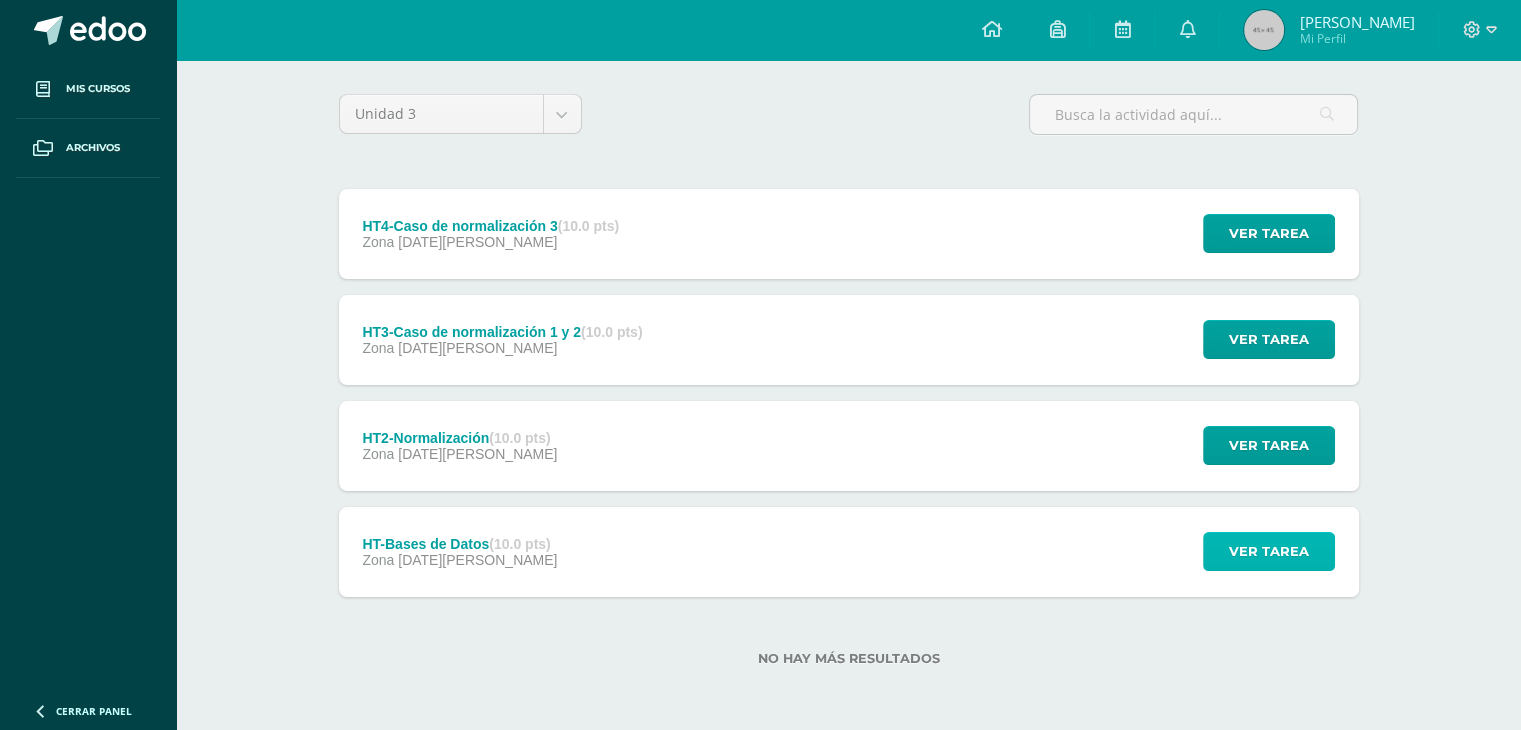 click on "Ver tarea" at bounding box center [1269, 551] 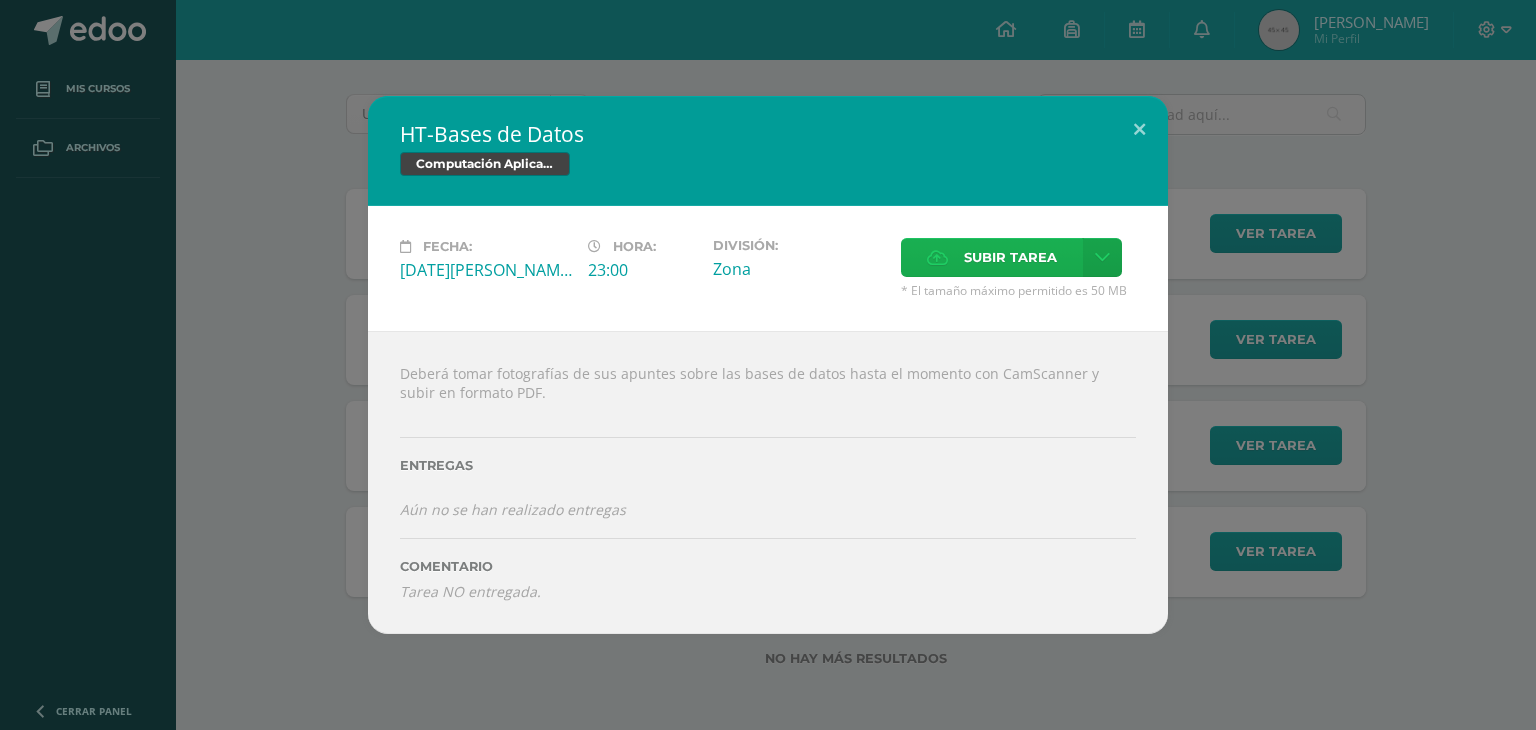 click on "Subir tarea" at bounding box center (1010, 257) 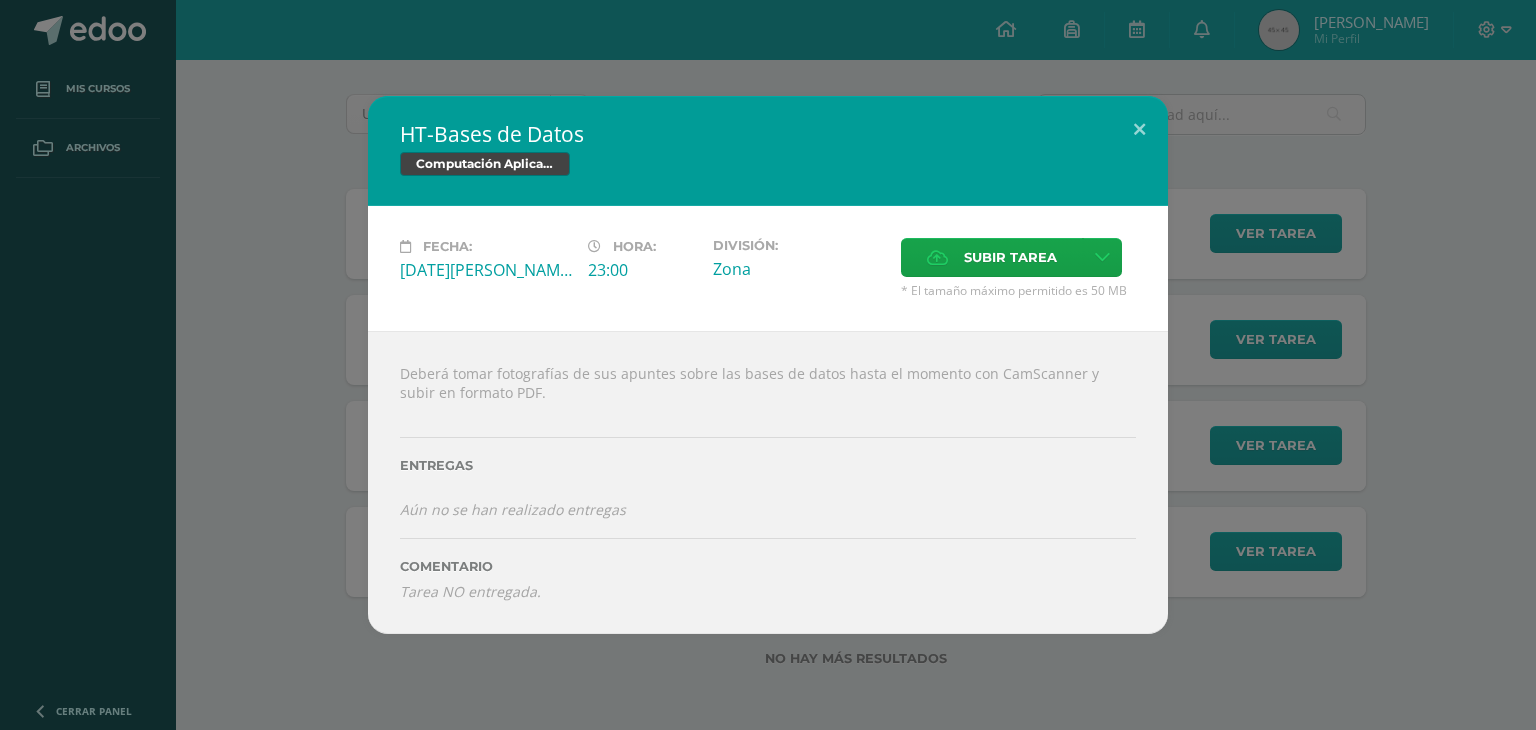 drag, startPoint x: 395, startPoint y: 272, endPoint x: 537, endPoint y: 281, distance: 142.28493 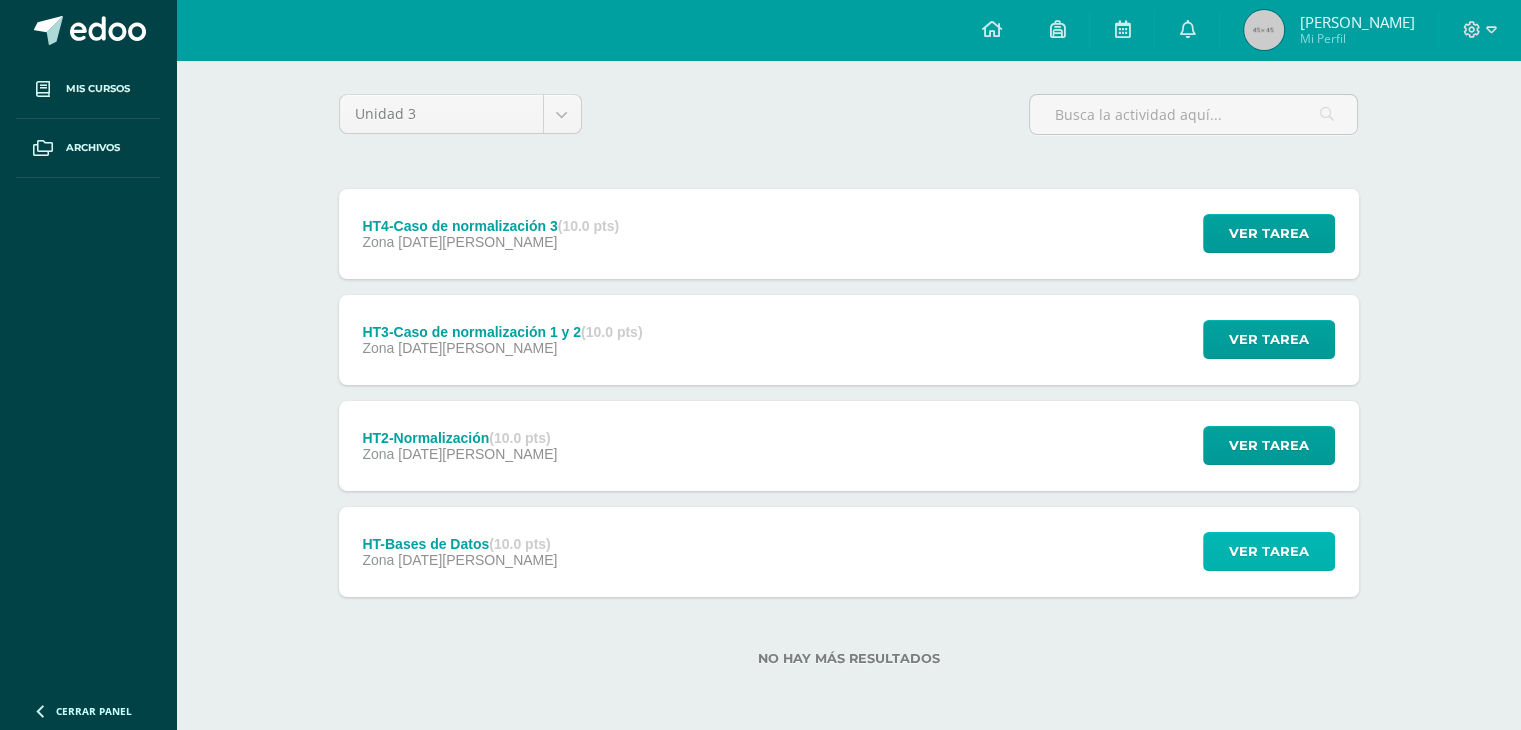 click on "Ver tarea" at bounding box center (1269, 551) 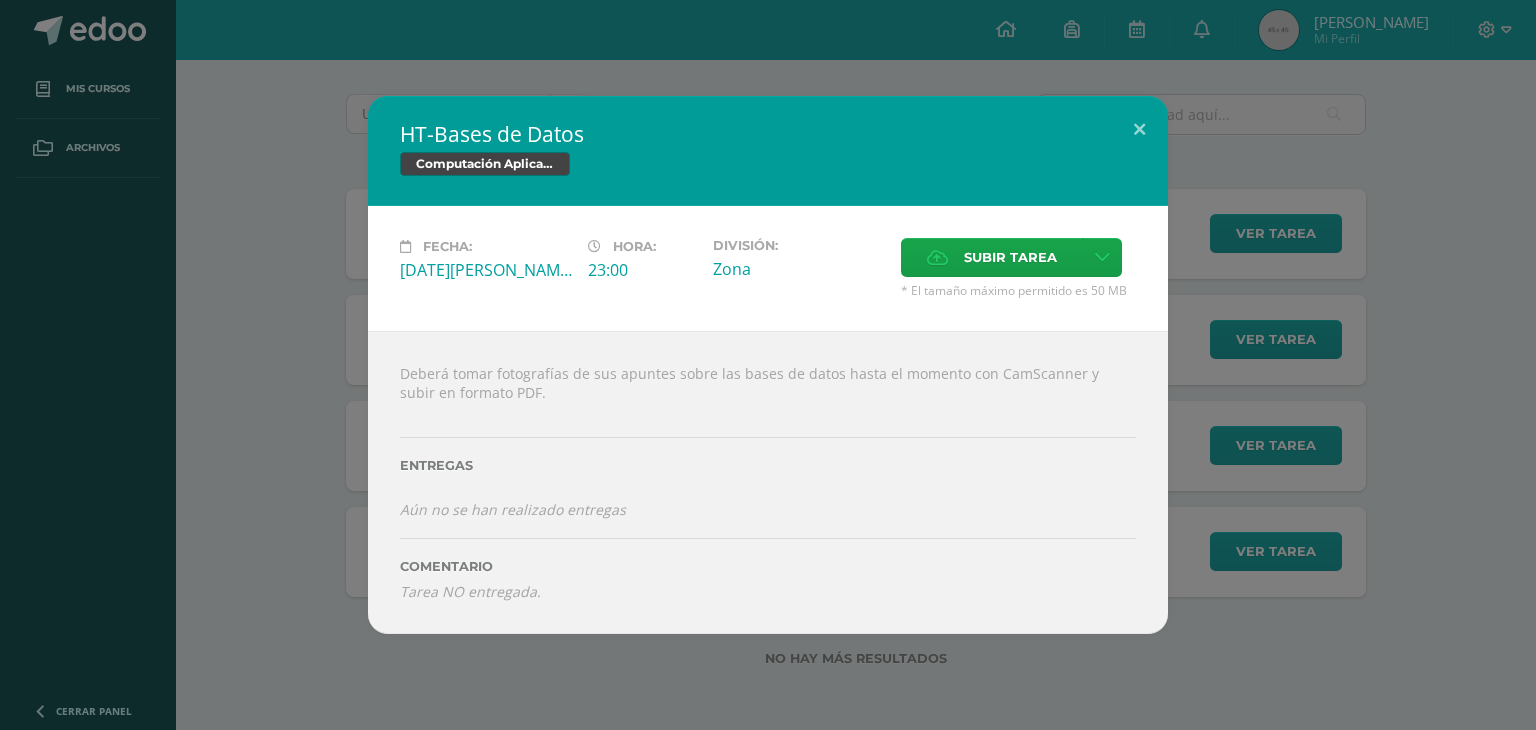 click on "HT-Bases de Datos
Computación Aplicada
Fecha:
Jueves 03 de Julio
Hora:
23:00
División:
Subir tarea" at bounding box center (768, 365) 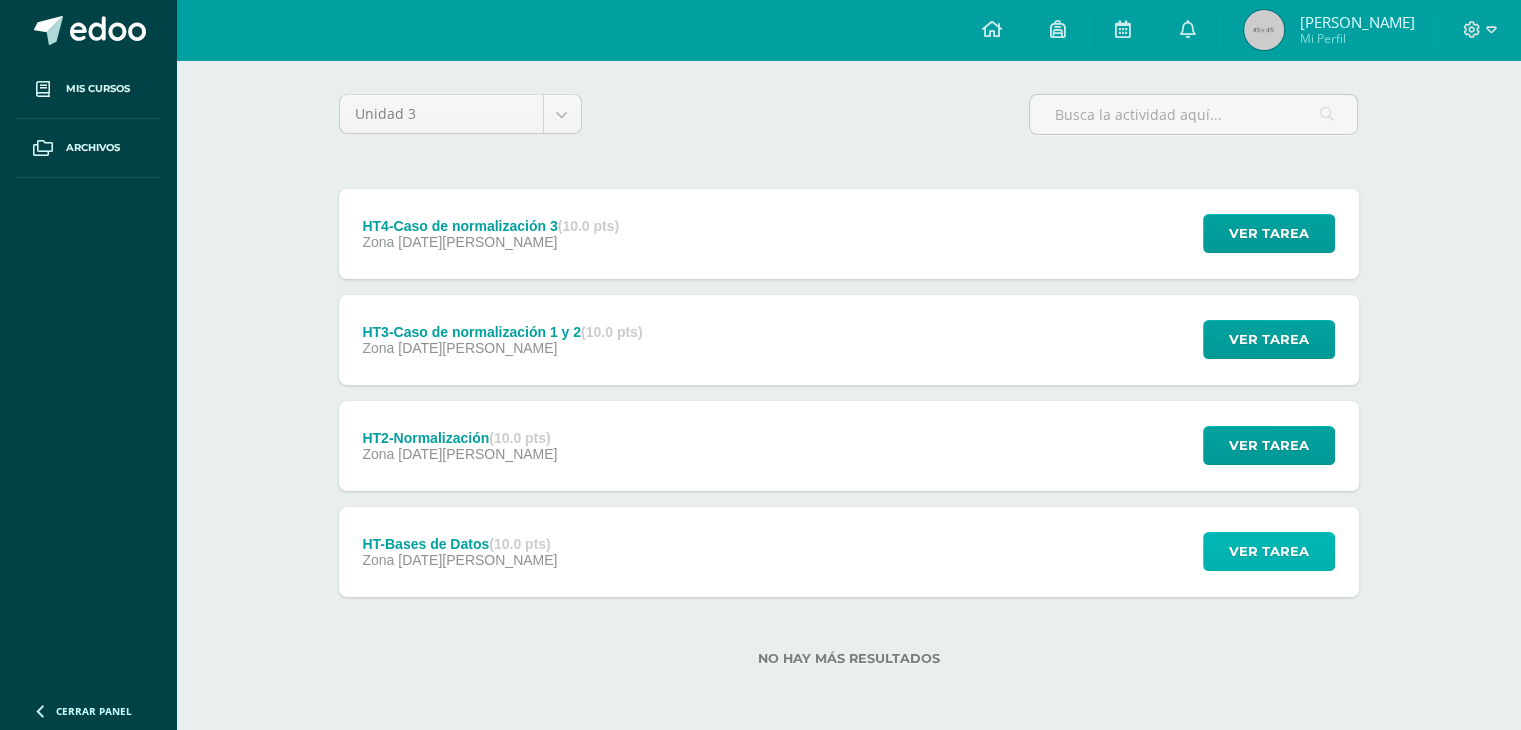 click on "Ver tarea" at bounding box center (1269, 551) 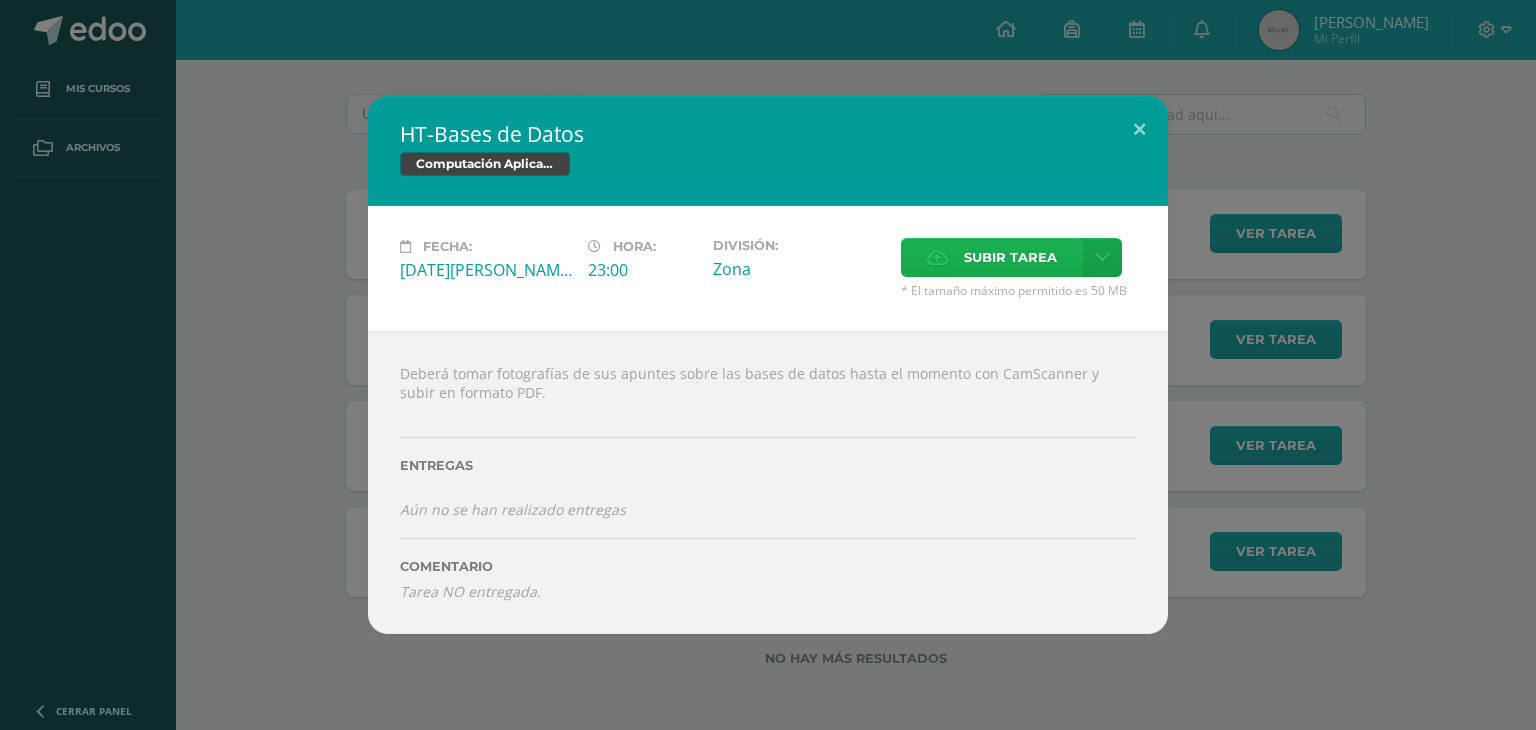 click on "Subir tarea" at bounding box center [1010, 257] 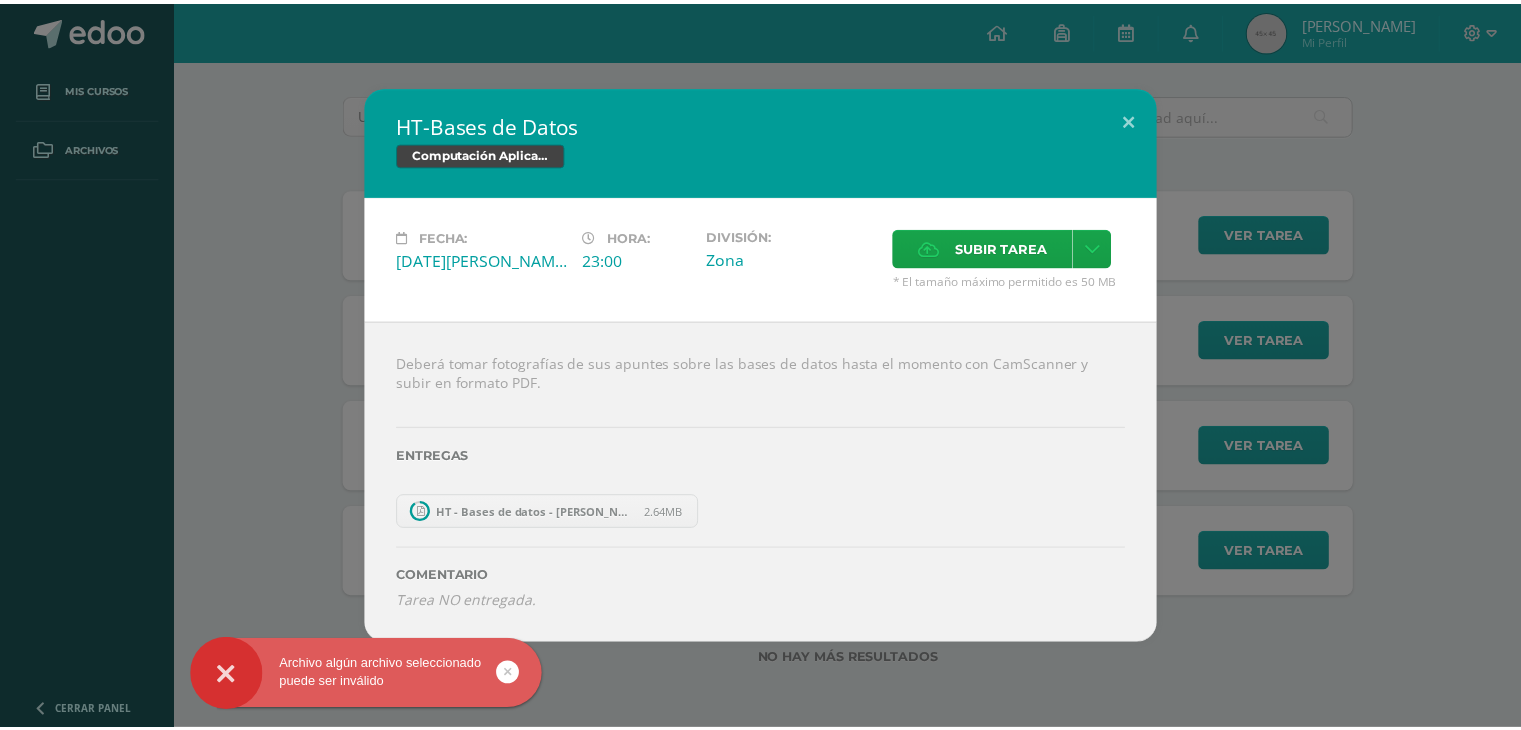 scroll, scrollTop: 38, scrollLeft: 0, axis: vertical 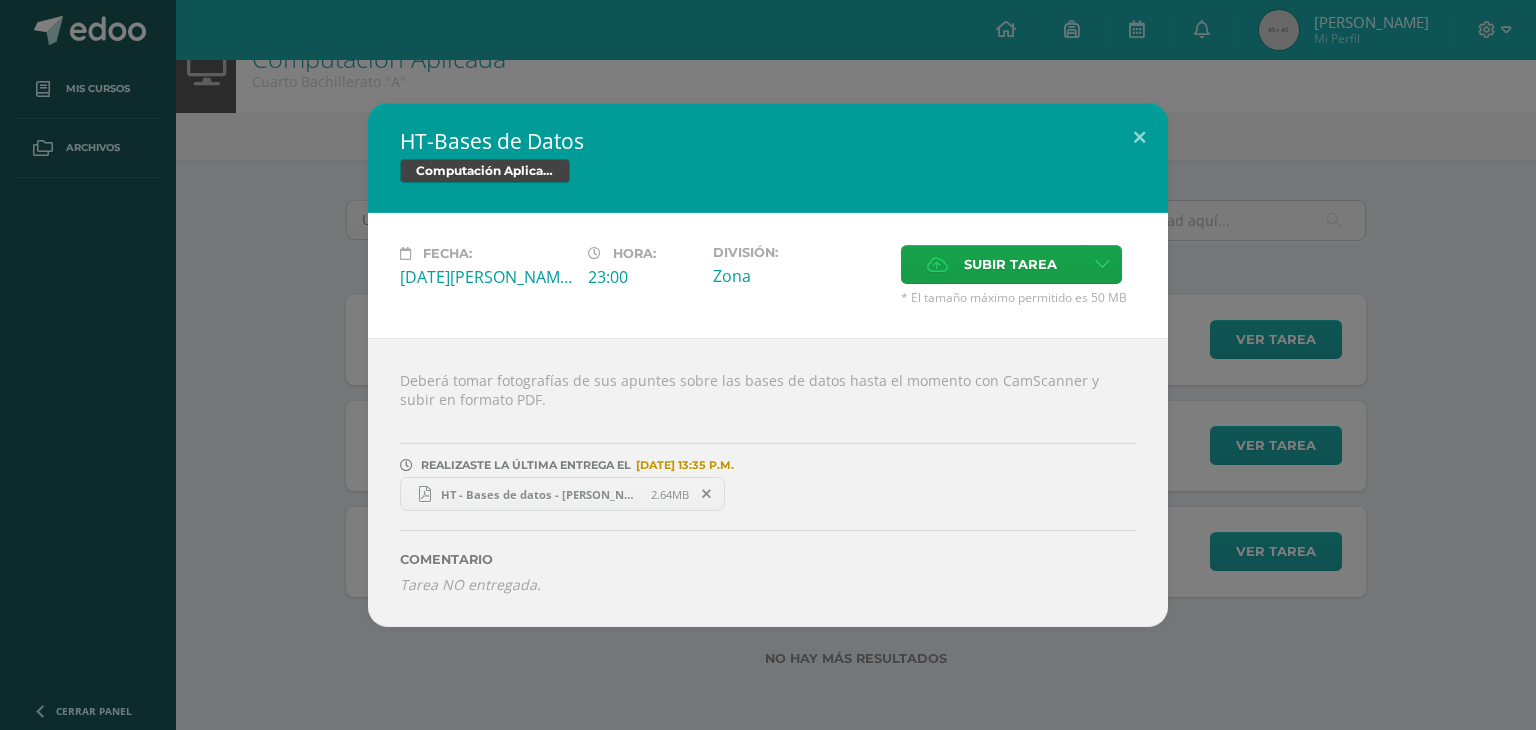 click on "Archivo algún archivo seleccionado puede ser inválido" at bounding box center (401, 678) 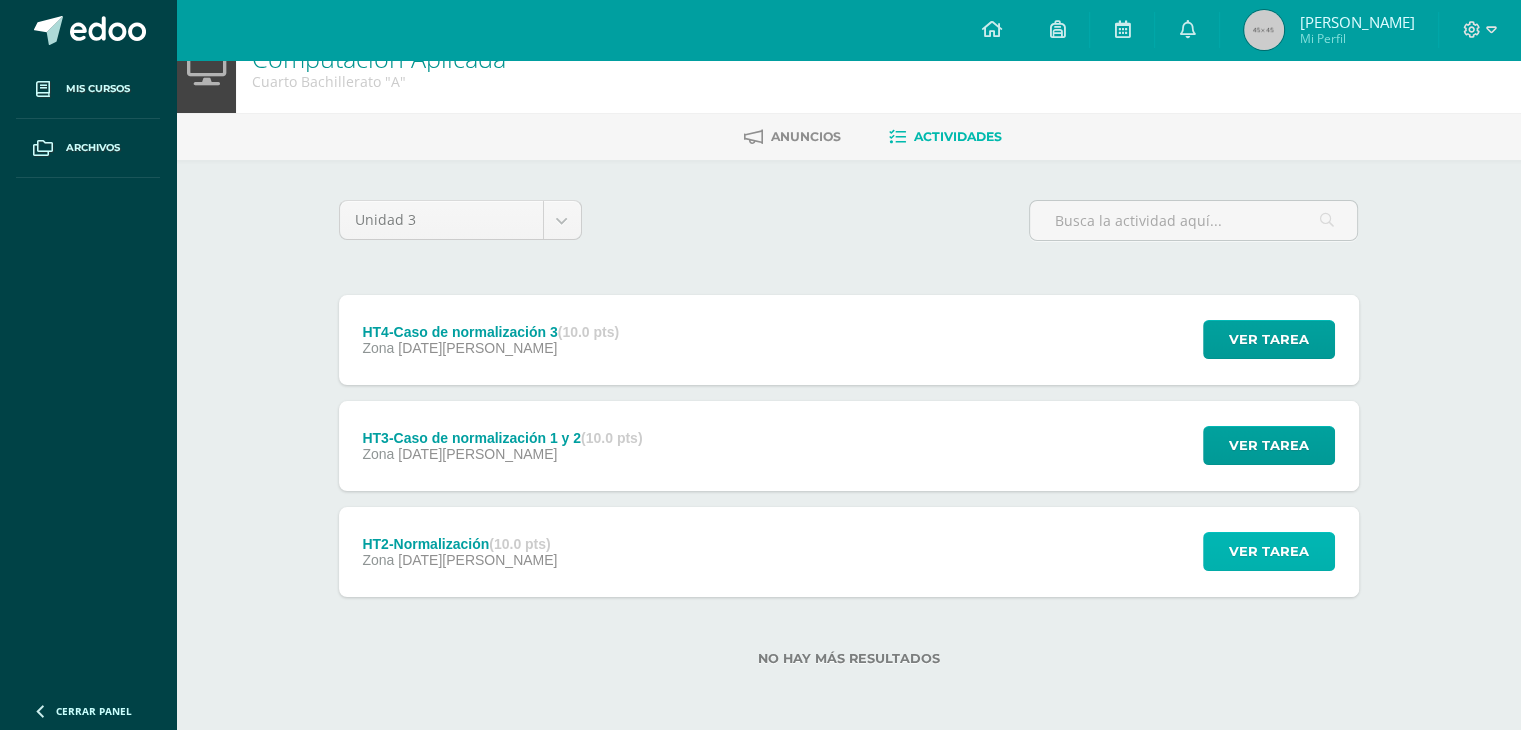 click on "Ver tarea" at bounding box center (1269, 551) 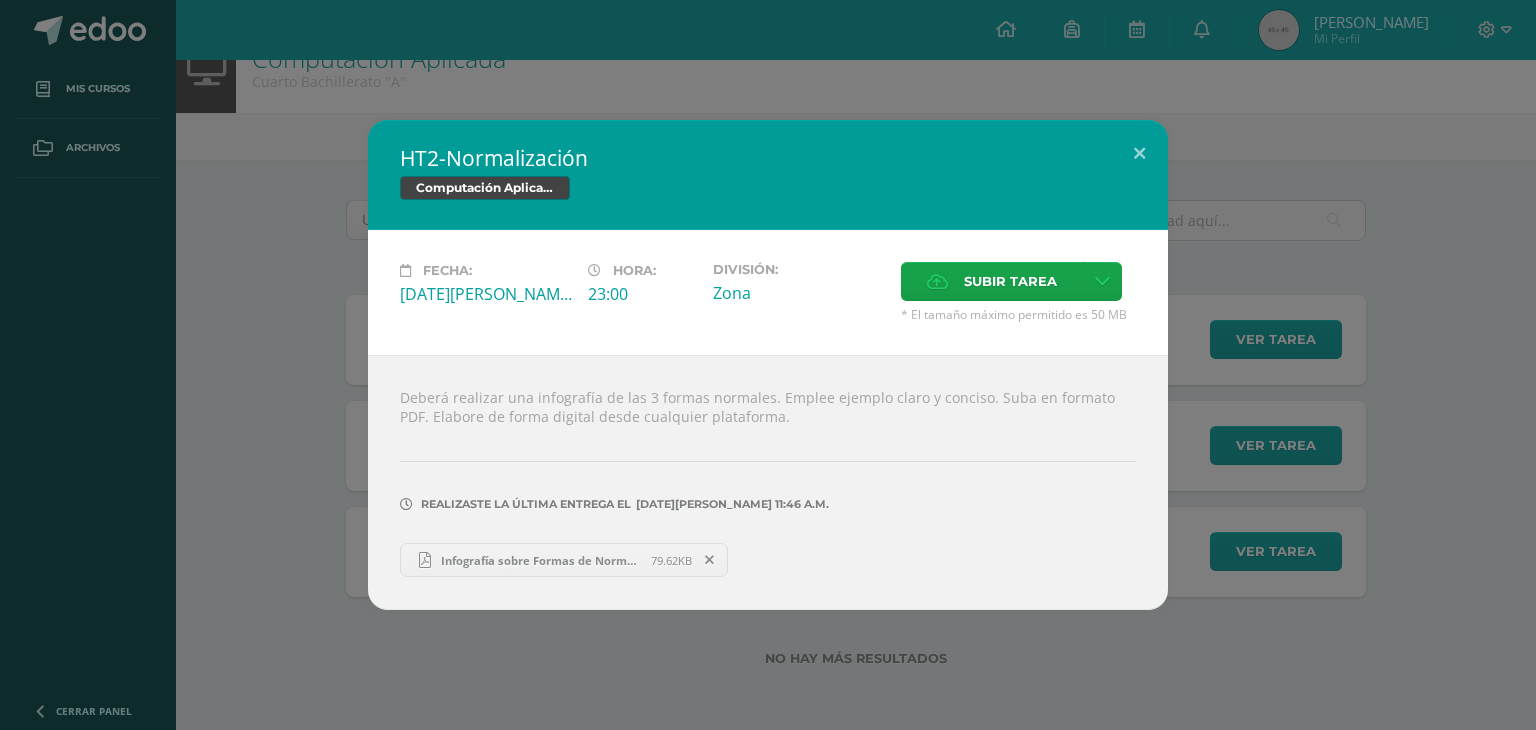 click on "HT2-Normalización
Computación Aplicada
Fecha:
Lunes 07 de Julio
Hora:
23:00
División:
Subir tarea" at bounding box center (768, 365) 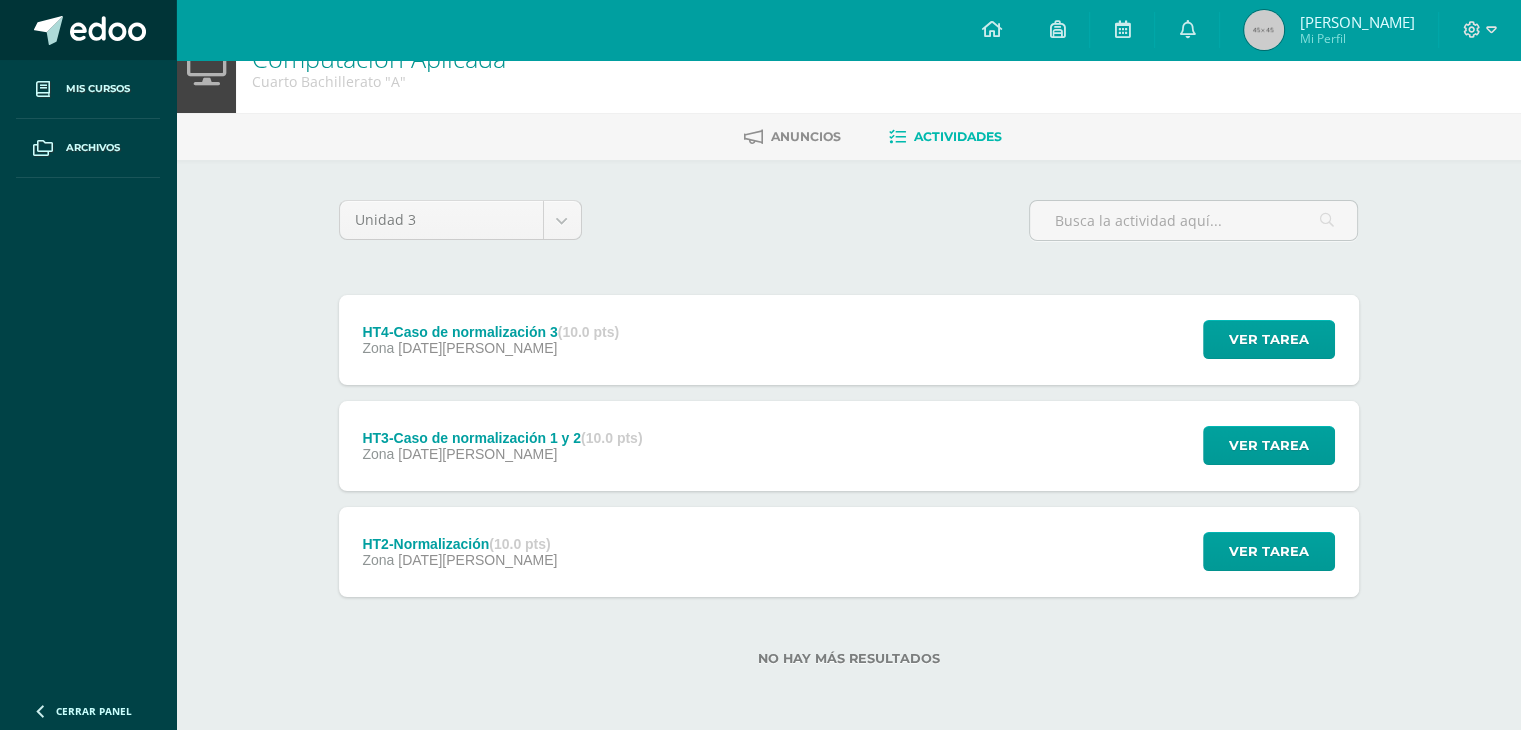 click at bounding box center [88, 30] 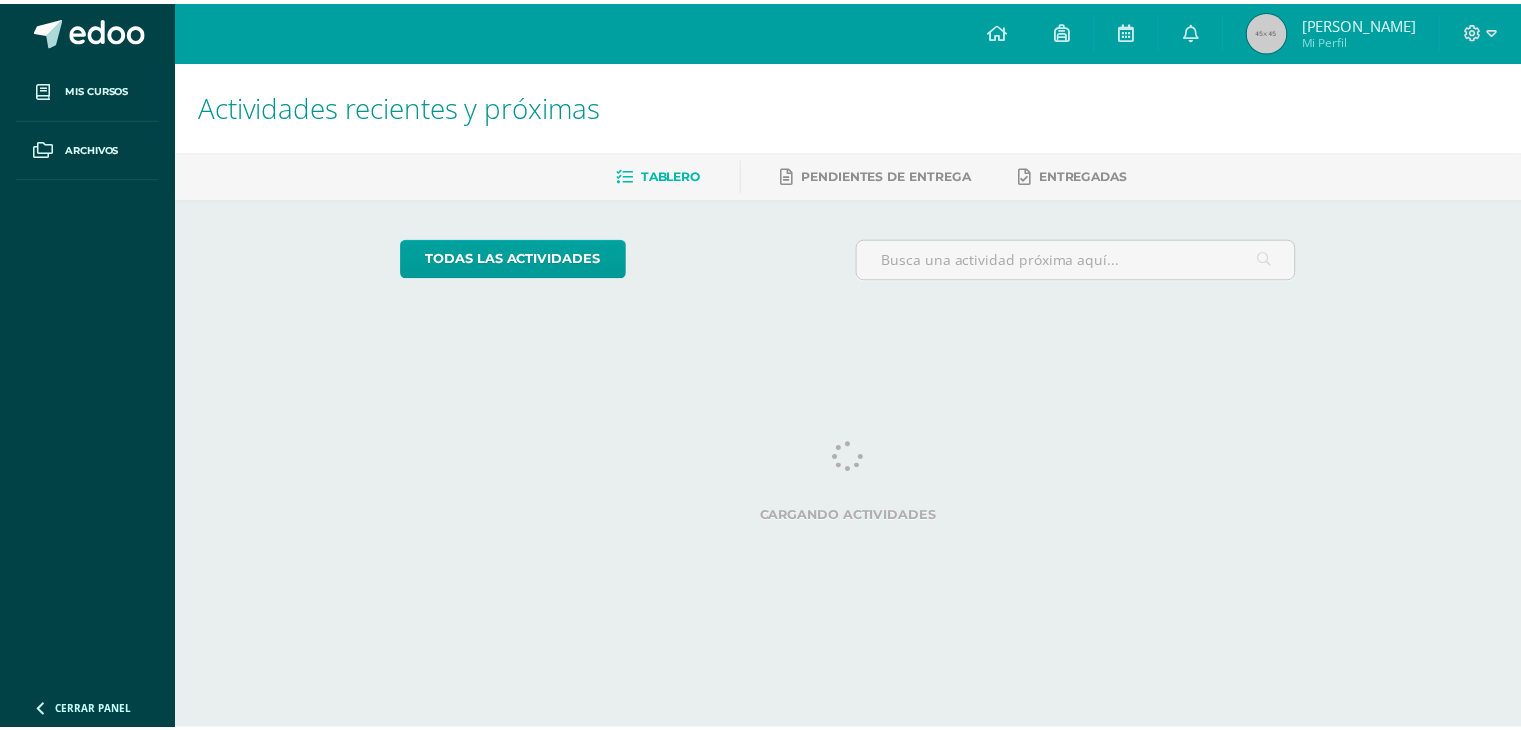 scroll, scrollTop: 0, scrollLeft: 0, axis: both 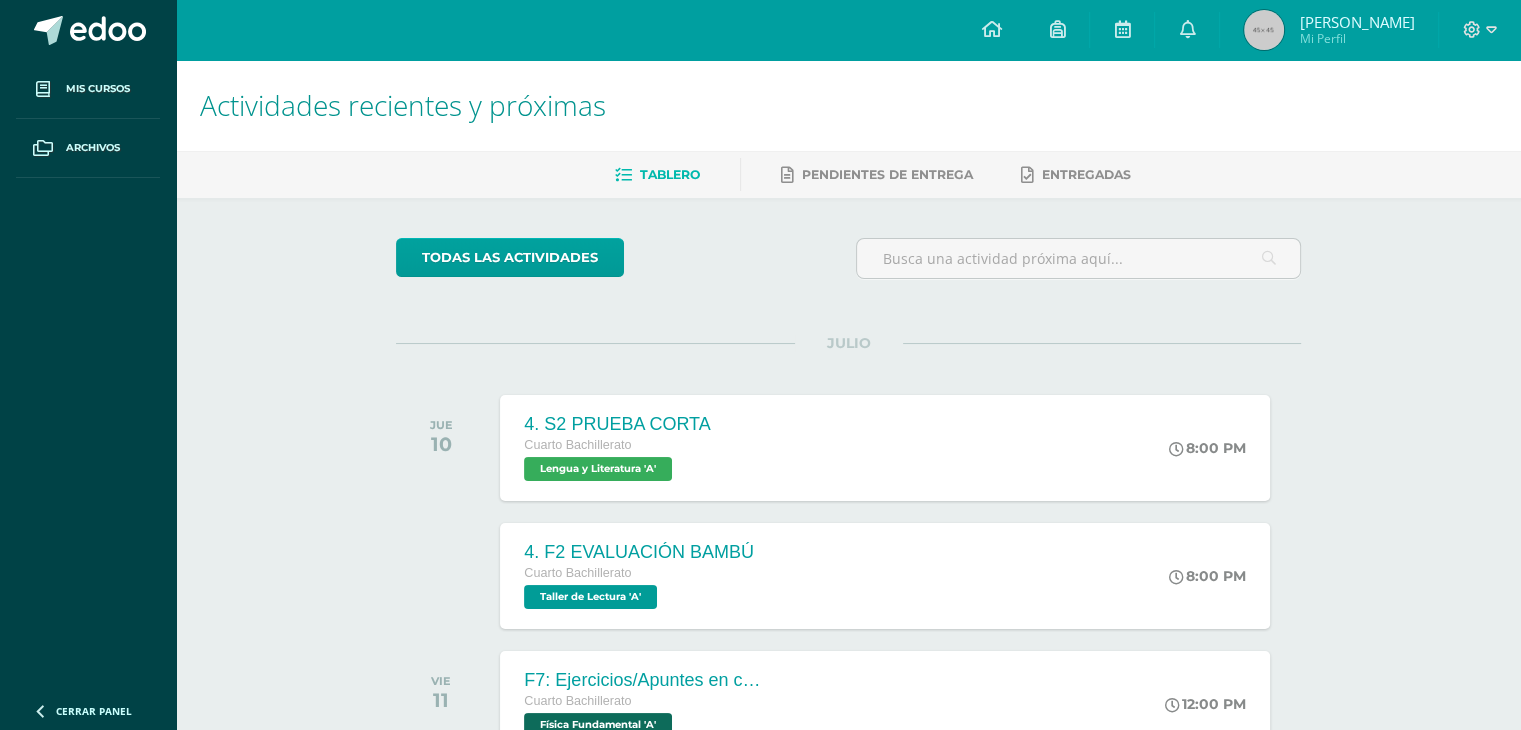 click on "Actividades recientes y próximas
Tablero
Pendientes de entrega
Entregadas
todas las Actividades
No tienes actividades
Échale un vistazo a los demás períodos o  sal y disfruta del [PERSON_NAME]
10
4. S2 PRUEBA CORTA
Cuarto Bachillerato
Lengua y Literatura 'A'" at bounding box center [848, 663] 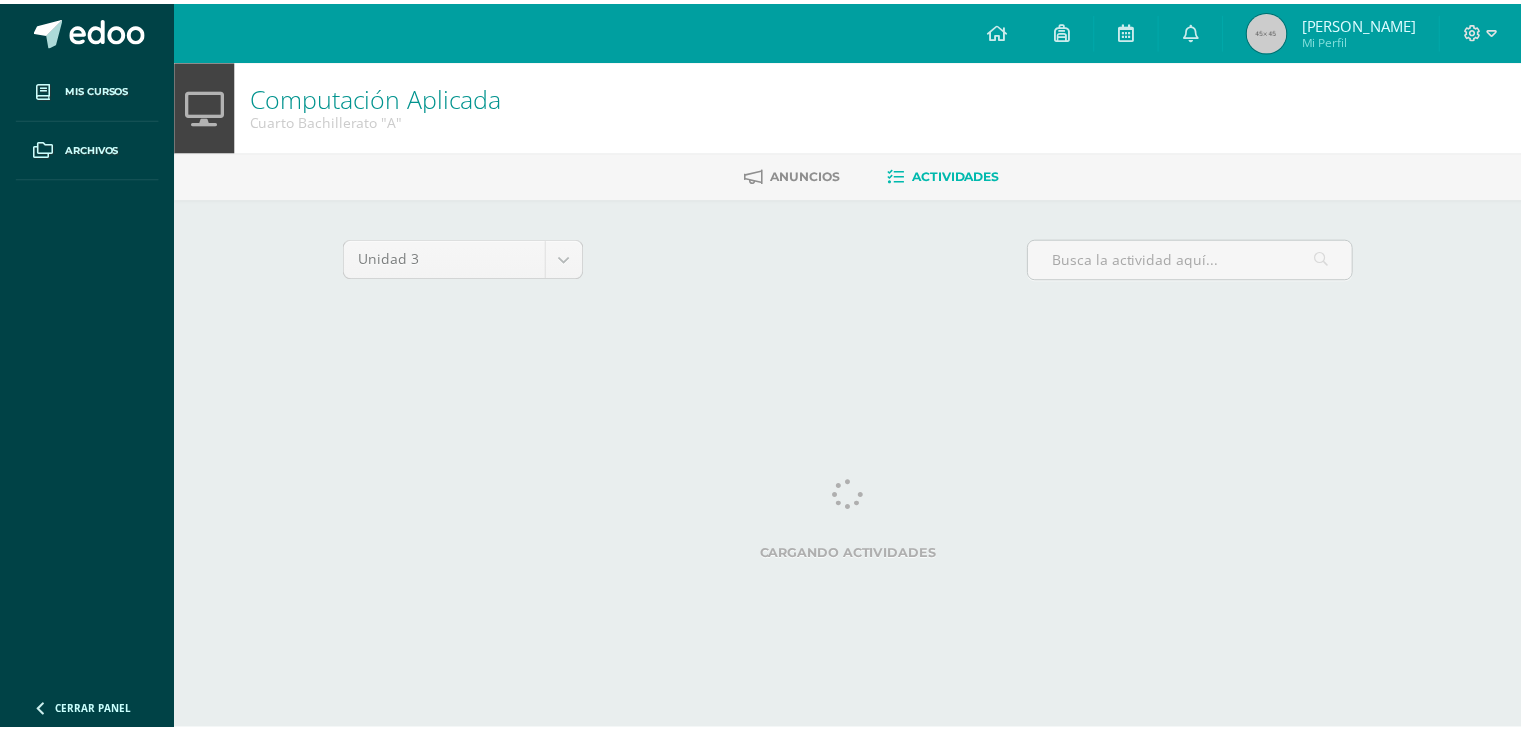 scroll, scrollTop: 0, scrollLeft: 0, axis: both 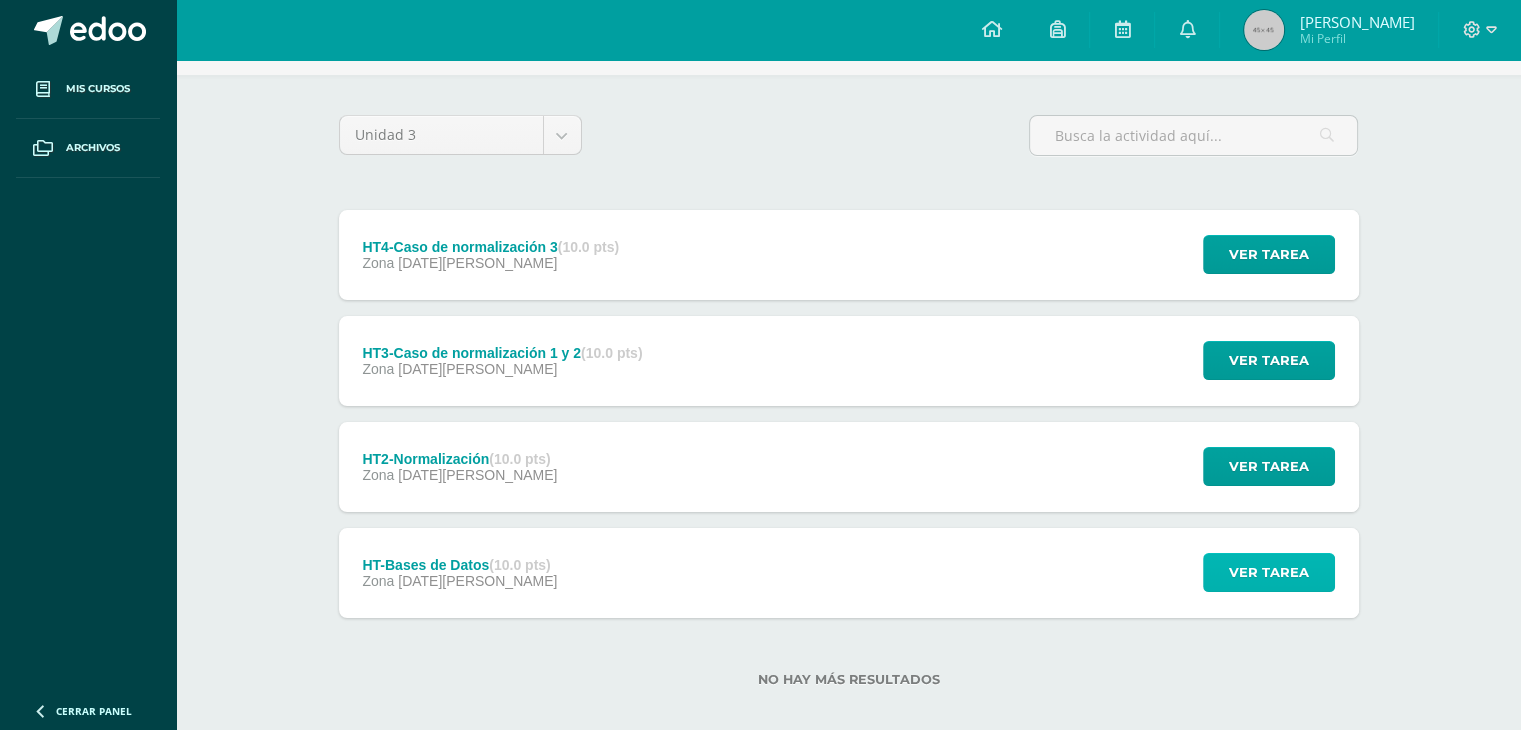 click on "Ver tarea" at bounding box center [1269, 572] 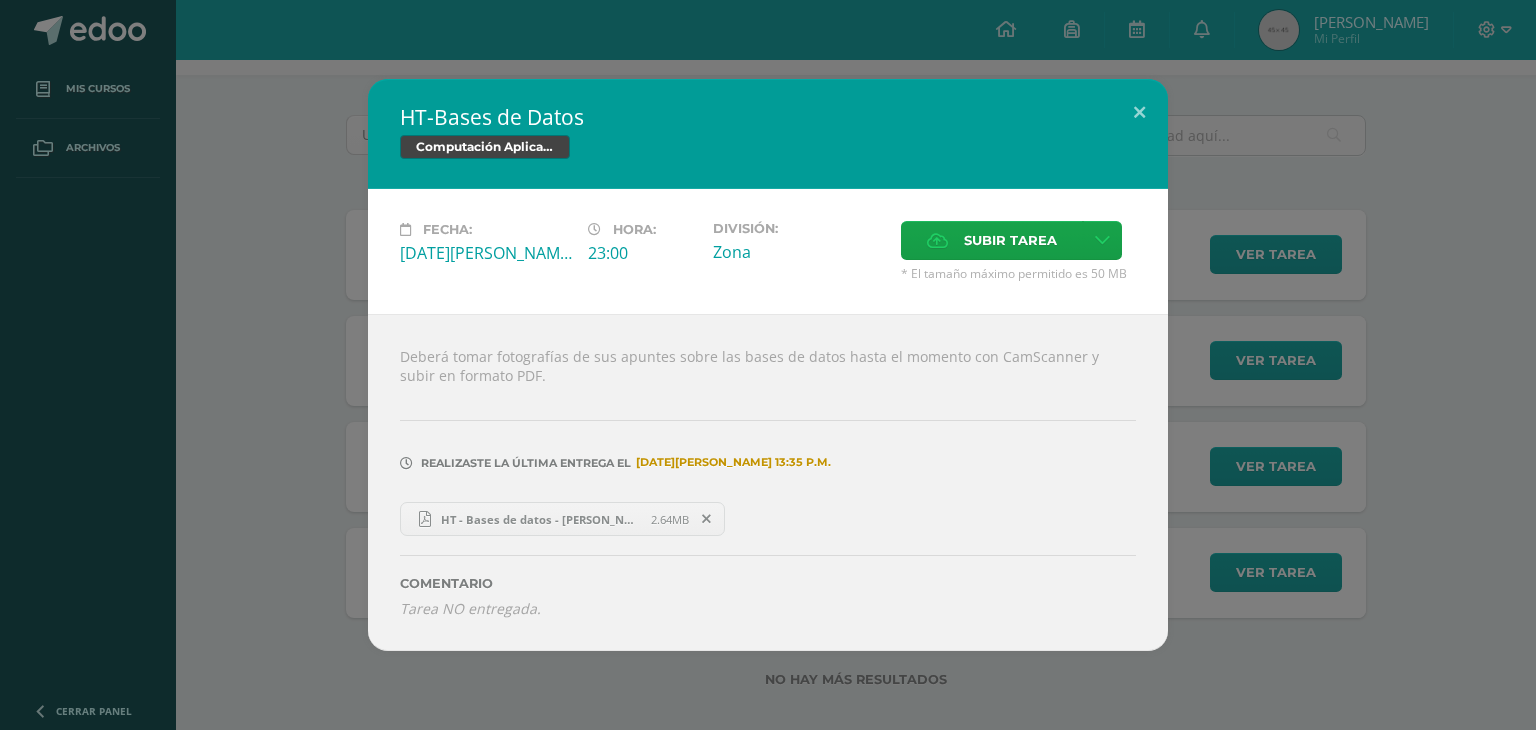 click on "HT-Bases de Datos
Computación Aplicada
Fecha:
Jueves 03 de Julio
Hora:
23:00
División:
Subir tarea" at bounding box center [768, 365] 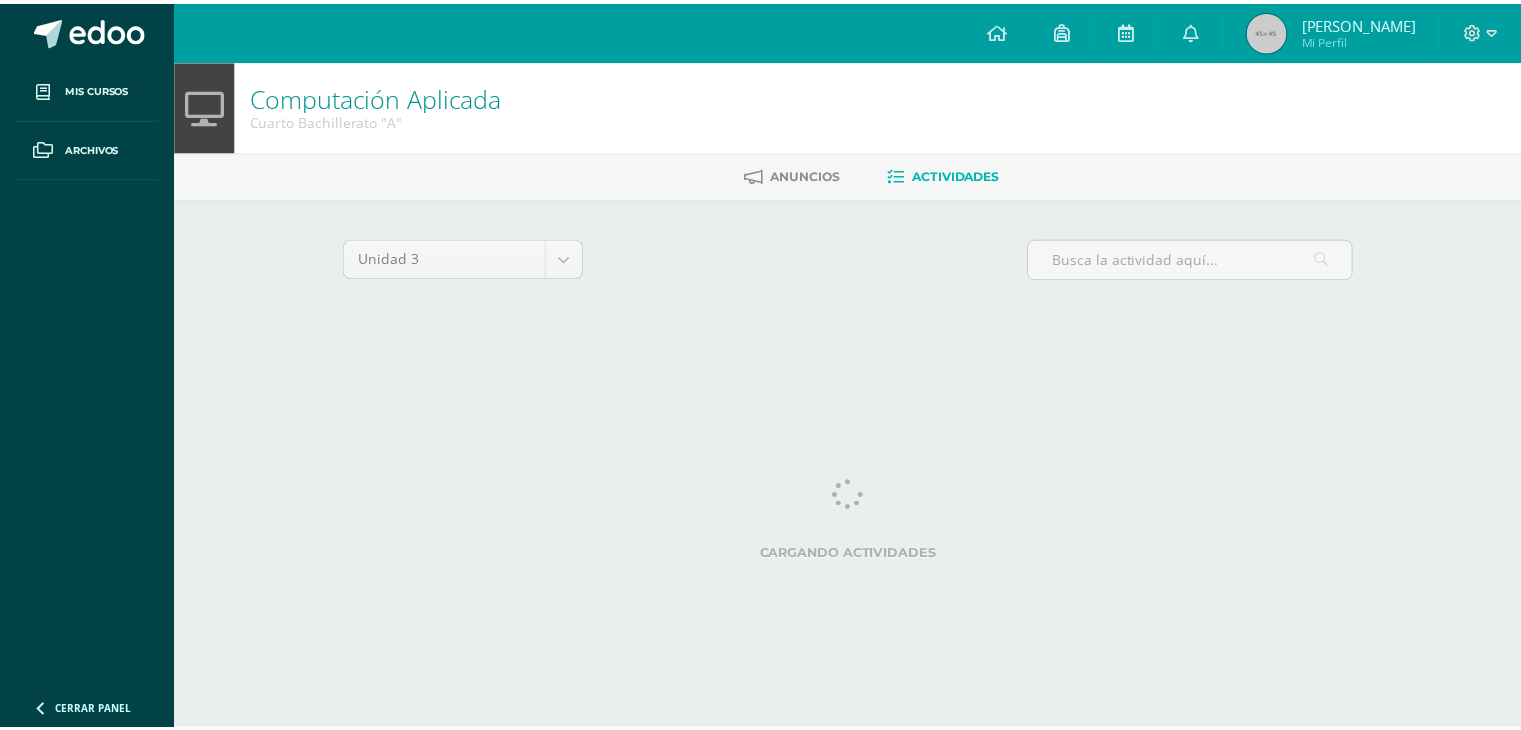 scroll, scrollTop: 0, scrollLeft: 0, axis: both 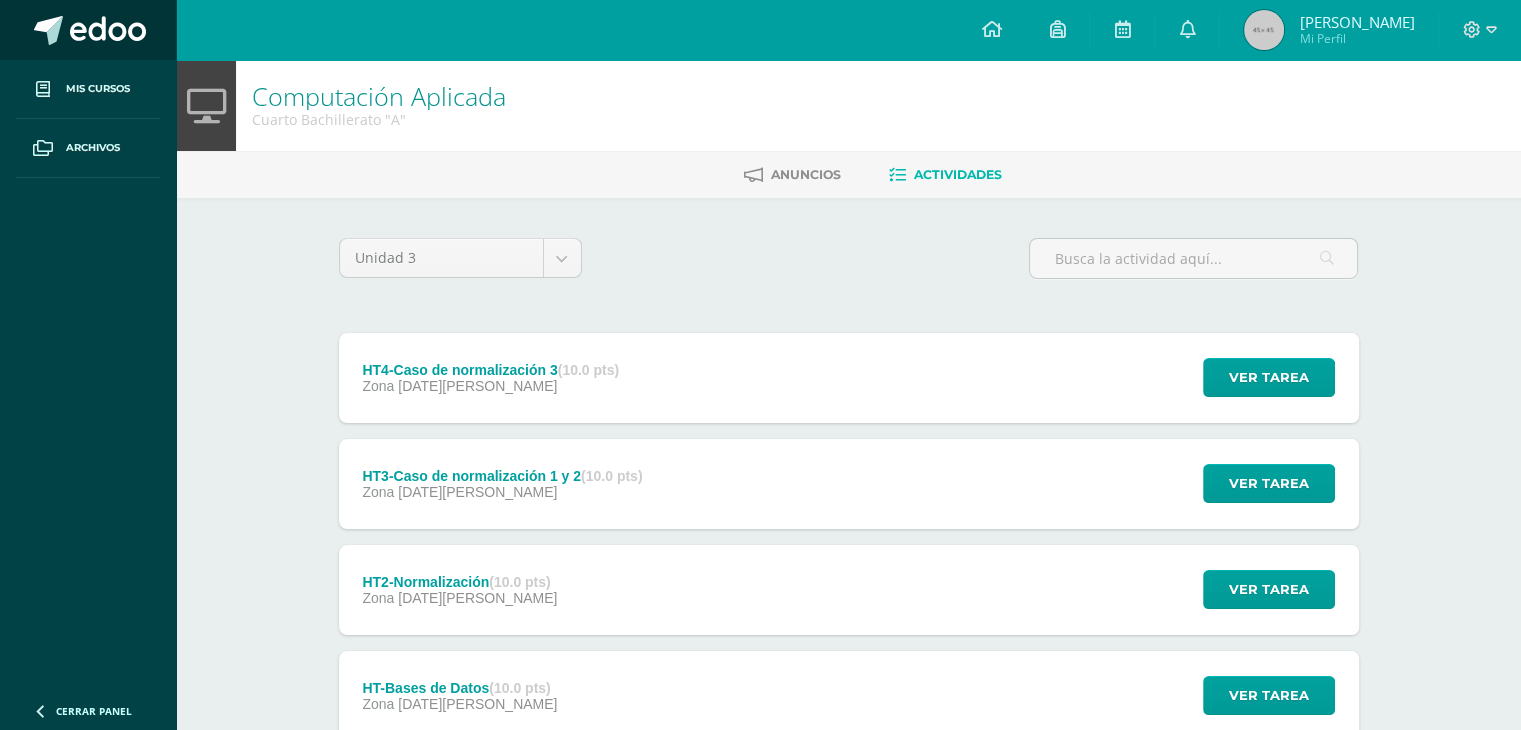click at bounding box center (108, 31) 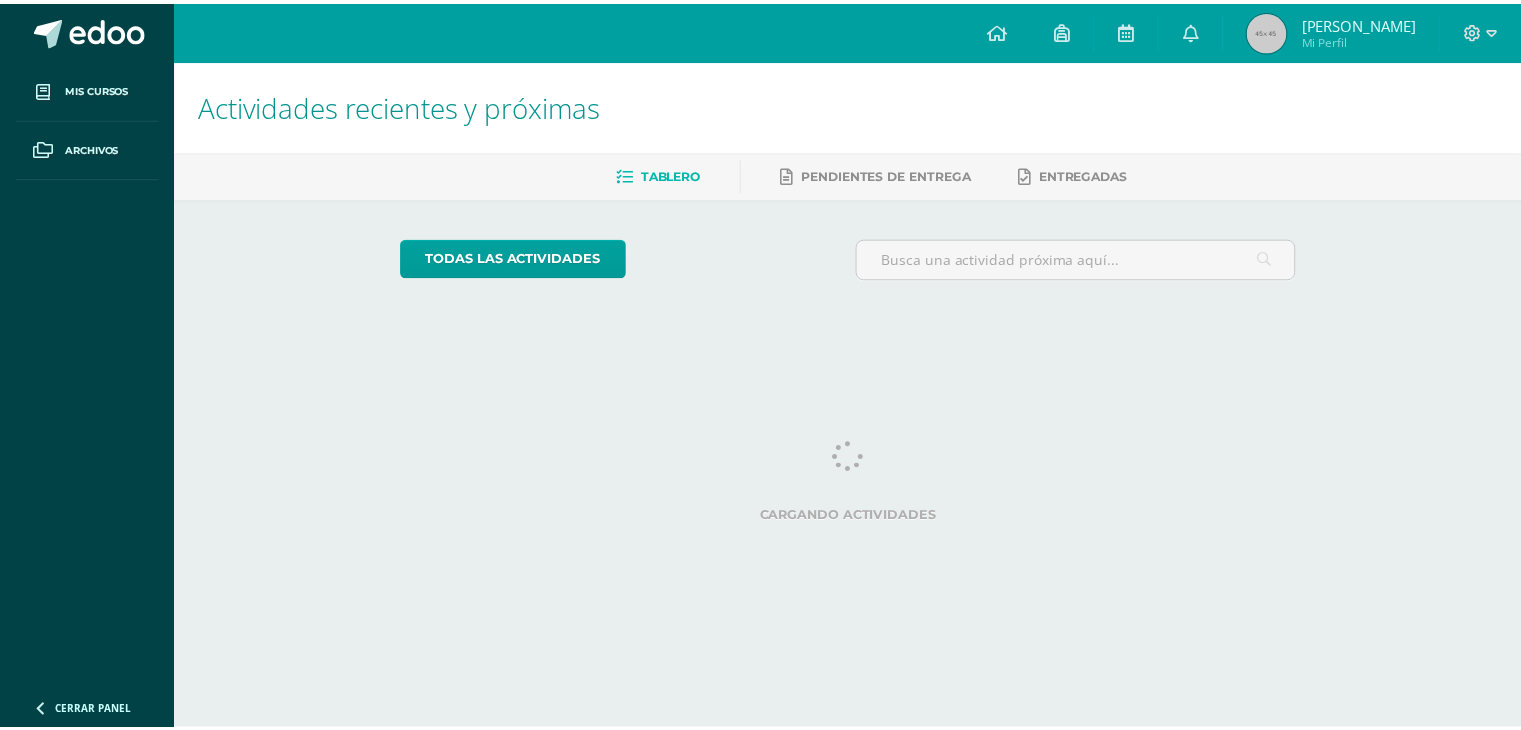 scroll, scrollTop: 0, scrollLeft: 0, axis: both 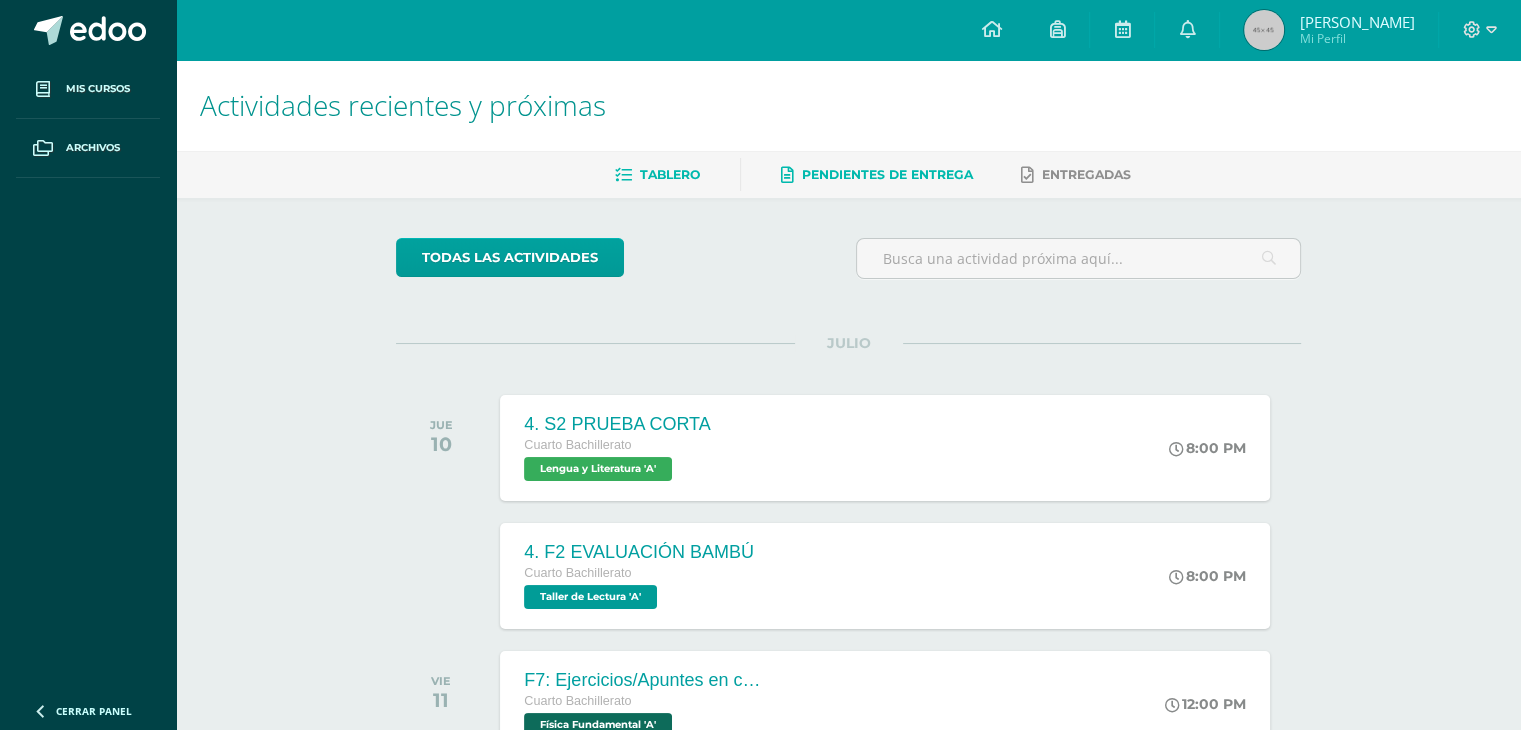 click on "Pendientes de entrega" at bounding box center (877, 175) 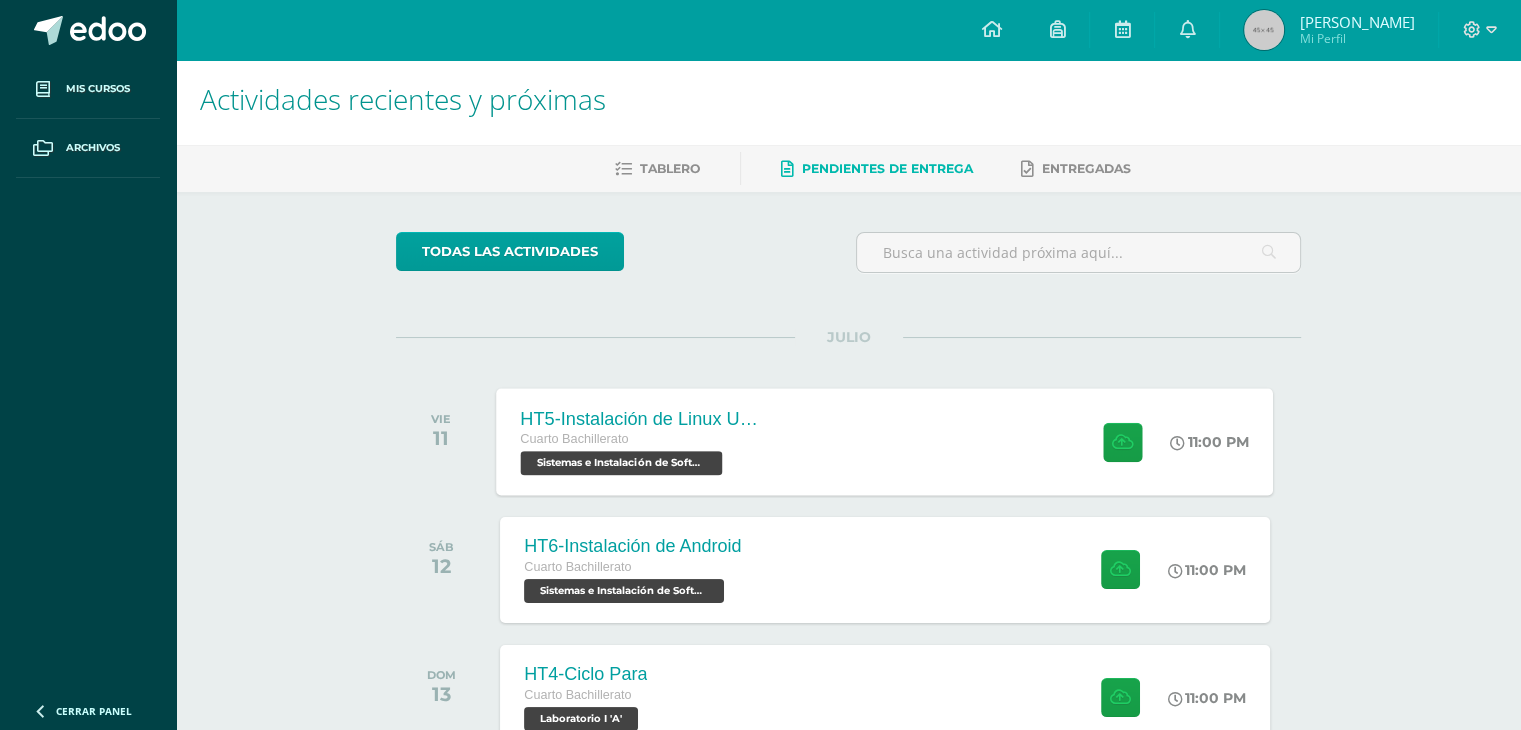 scroll, scrollTop: 0, scrollLeft: 0, axis: both 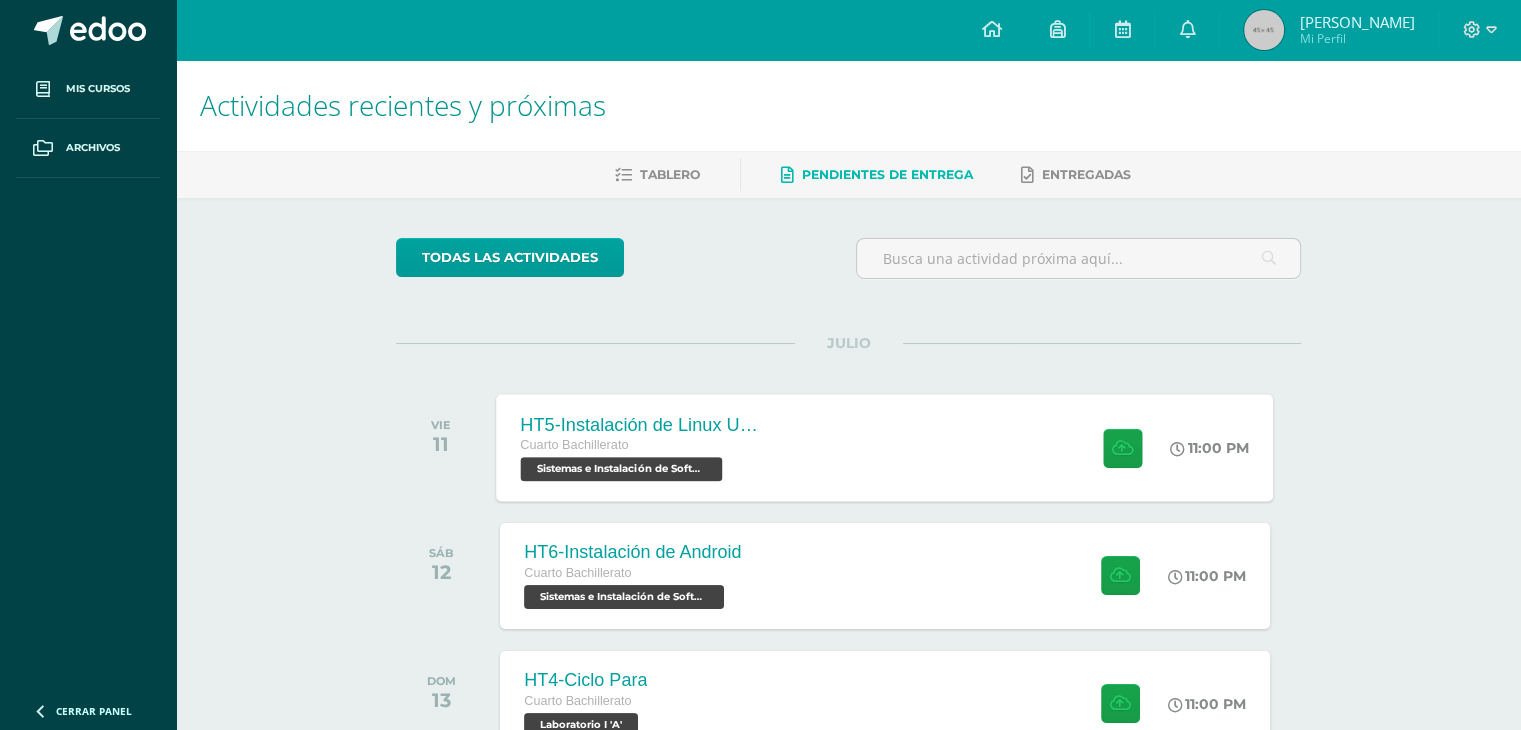 click on "Cuarto Bachillerato" at bounding box center [575, 445] 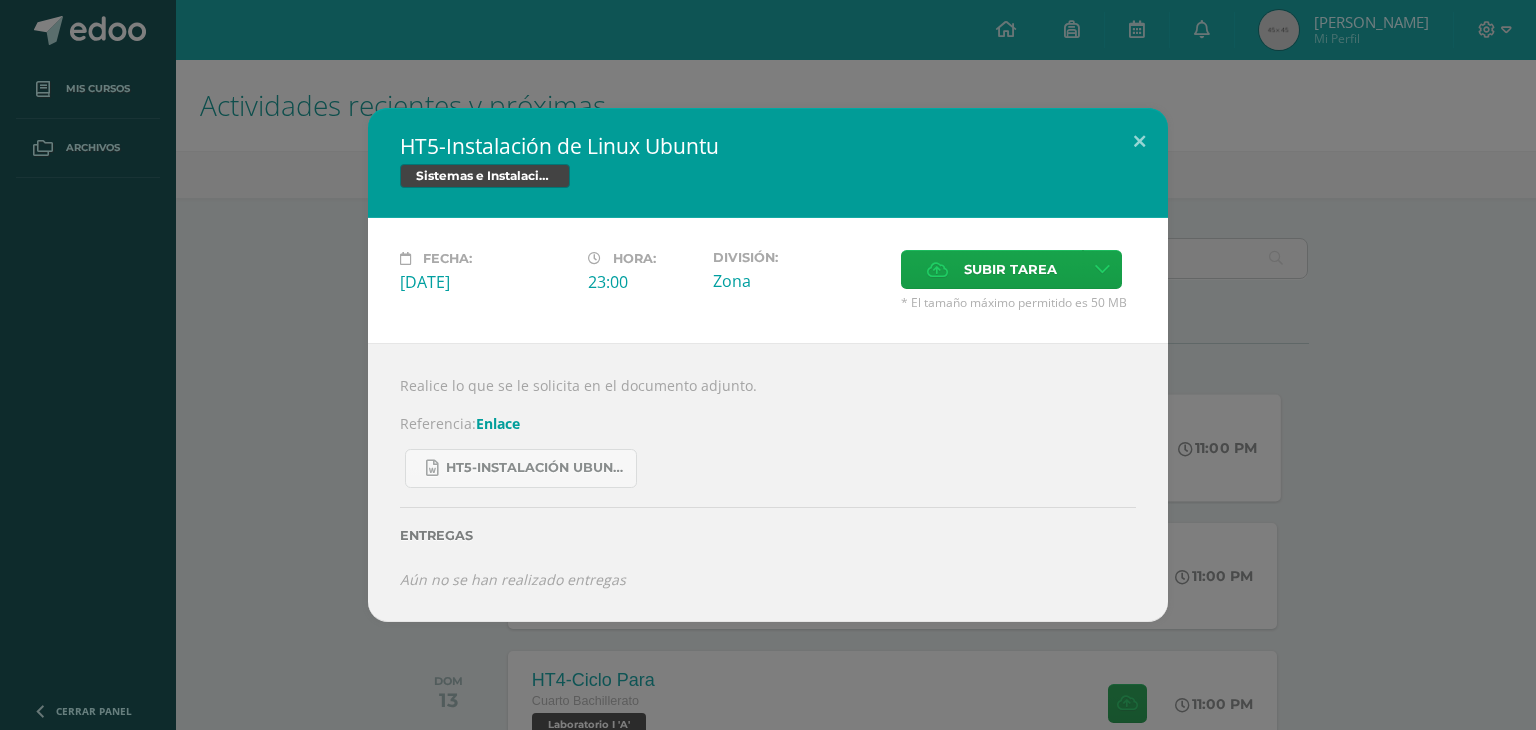 click on "HT5-Instalación de Linux Ubuntu
Sistemas e Instalación de Software
Fecha:
[DATE][PERSON_NAME]:
23:00
División:" at bounding box center [768, 365] 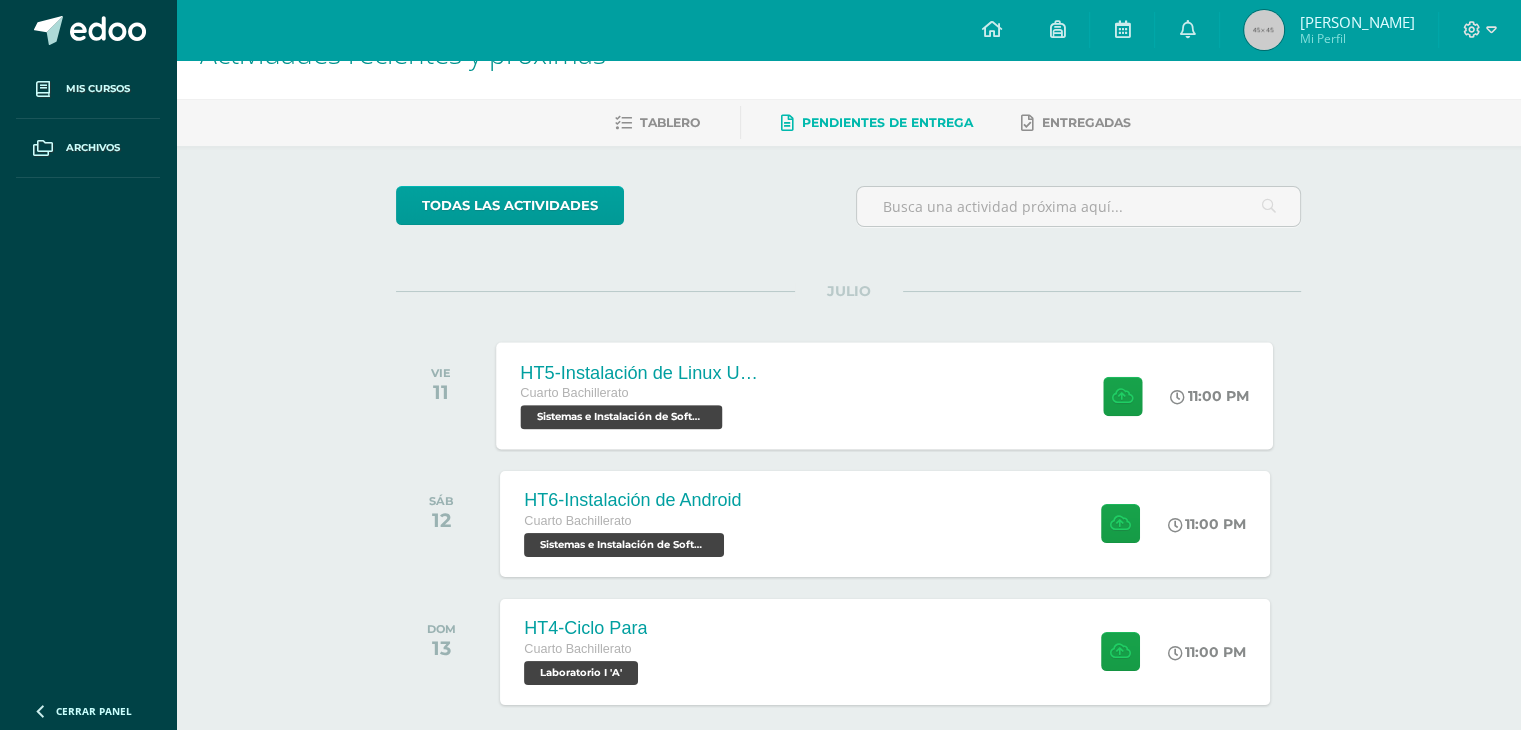 scroll, scrollTop: 0, scrollLeft: 0, axis: both 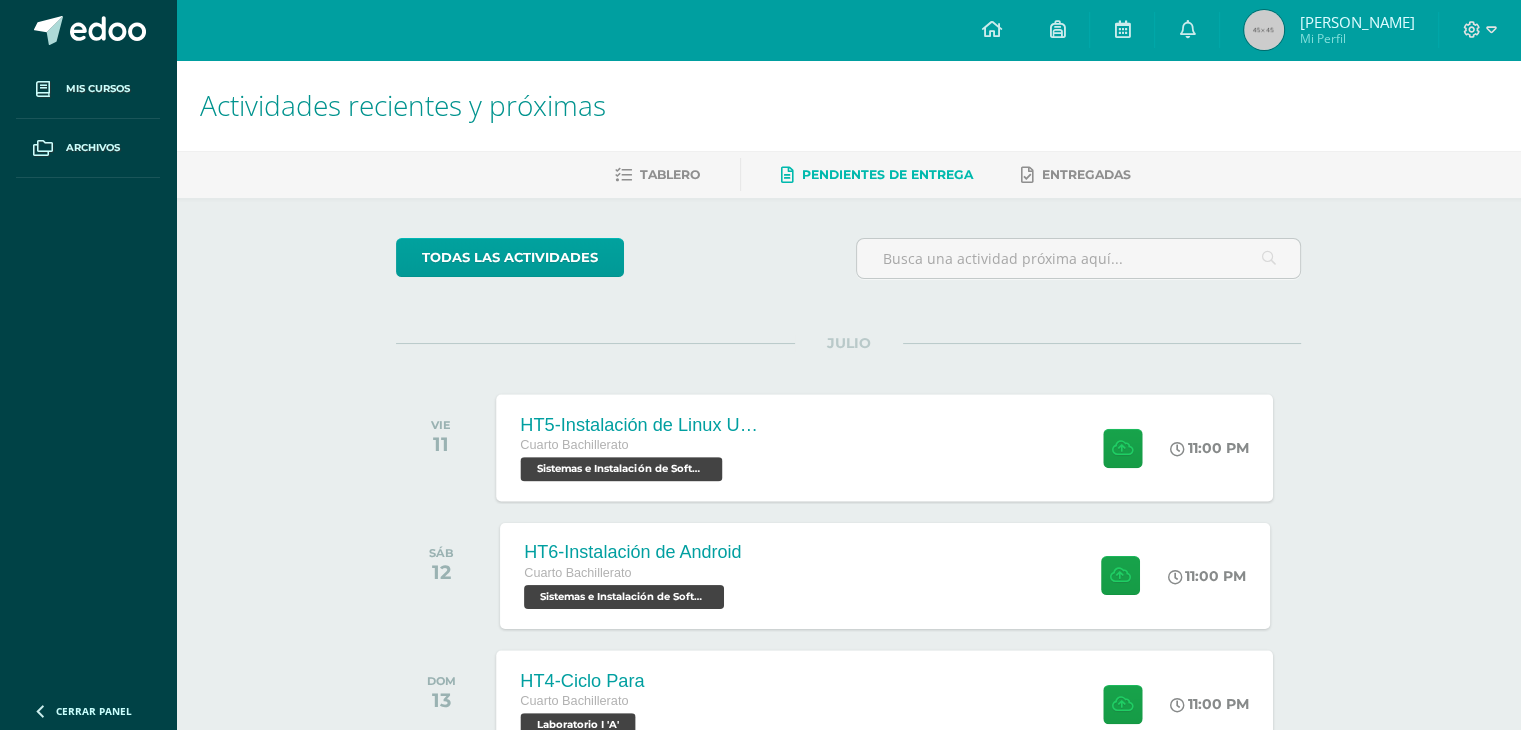click on "HT4-Ciclo Para
Cuarto Bachillerato
Laboratorio I 'A'" at bounding box center [583, 703] 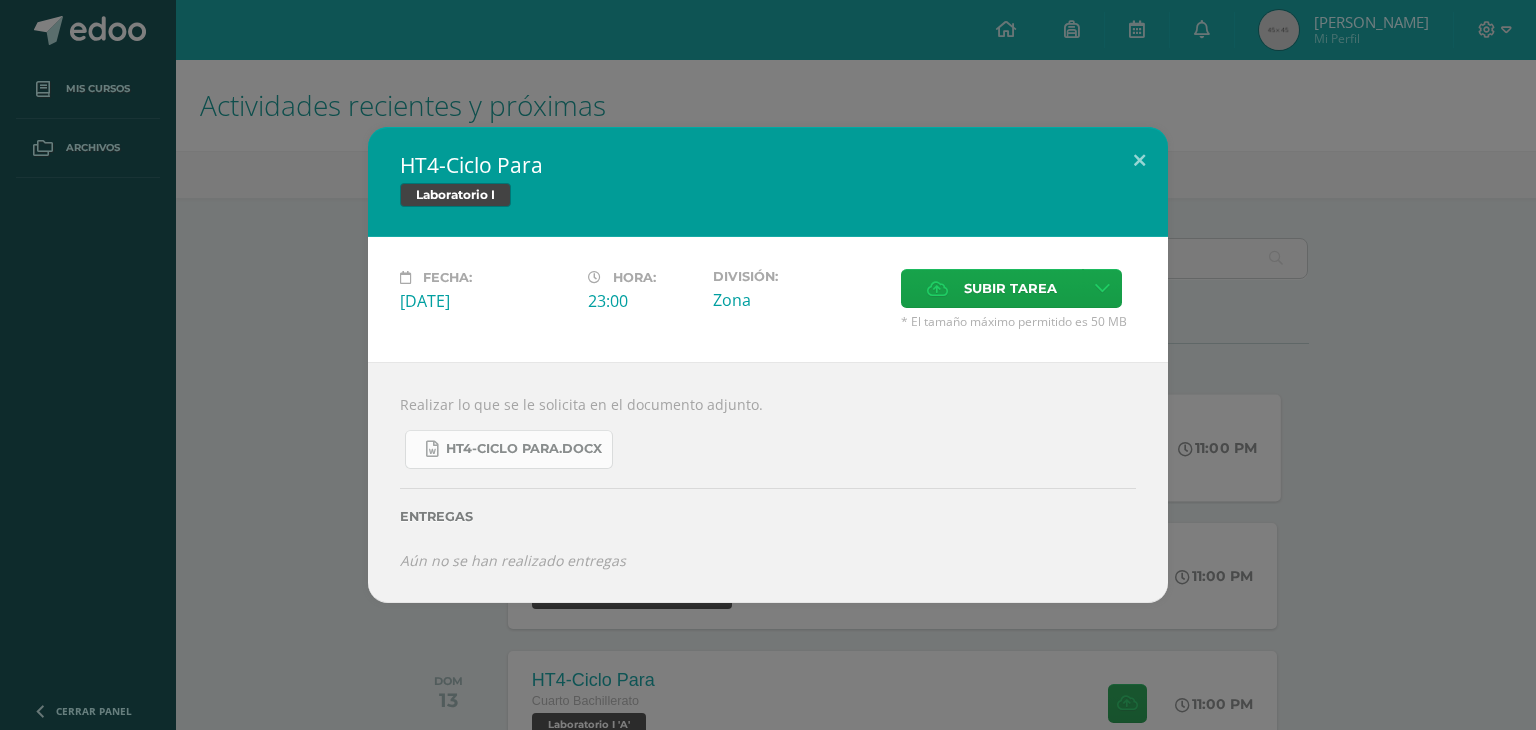 click on "HT4-Ciclo Para.docx" at bounding box center (509, 449) 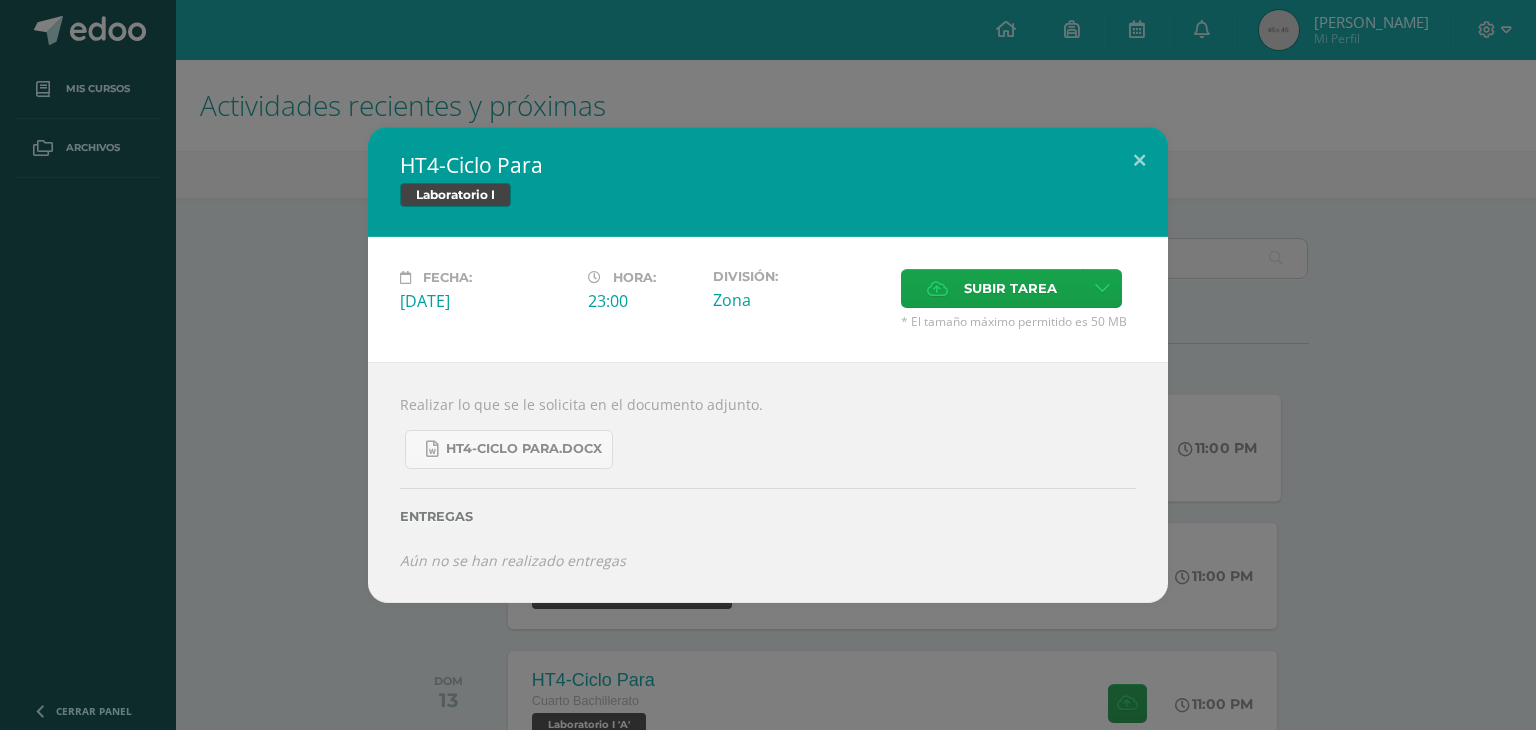 click on "HT4-Ciclo Para
Laboratorio I
Fecha:
[DATE][PERSON_NAME]:
23:00
División:
Zona
Aceptar" at bounding box center [768, 365] 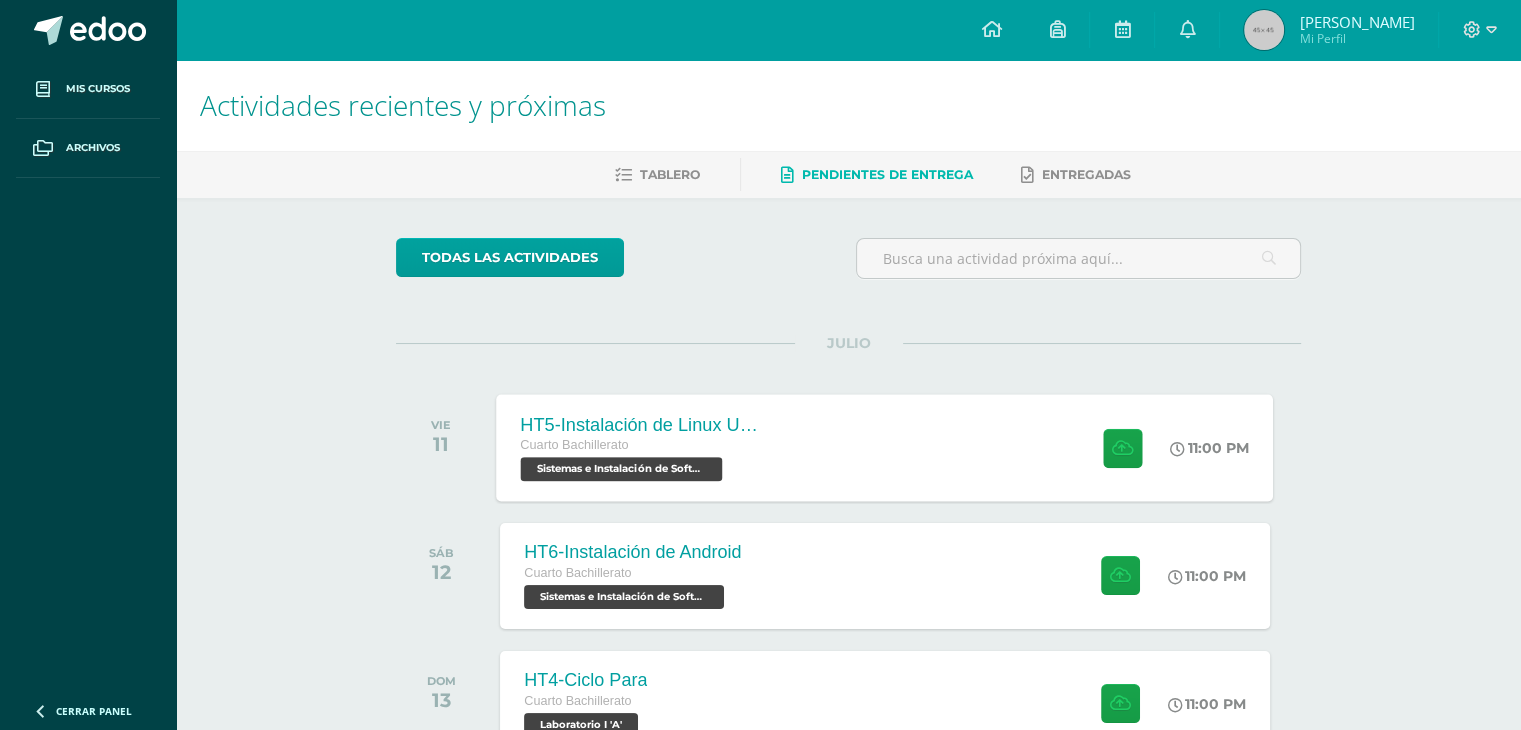 click on "Pendientes de entrega" at bounding box center [877, 175] 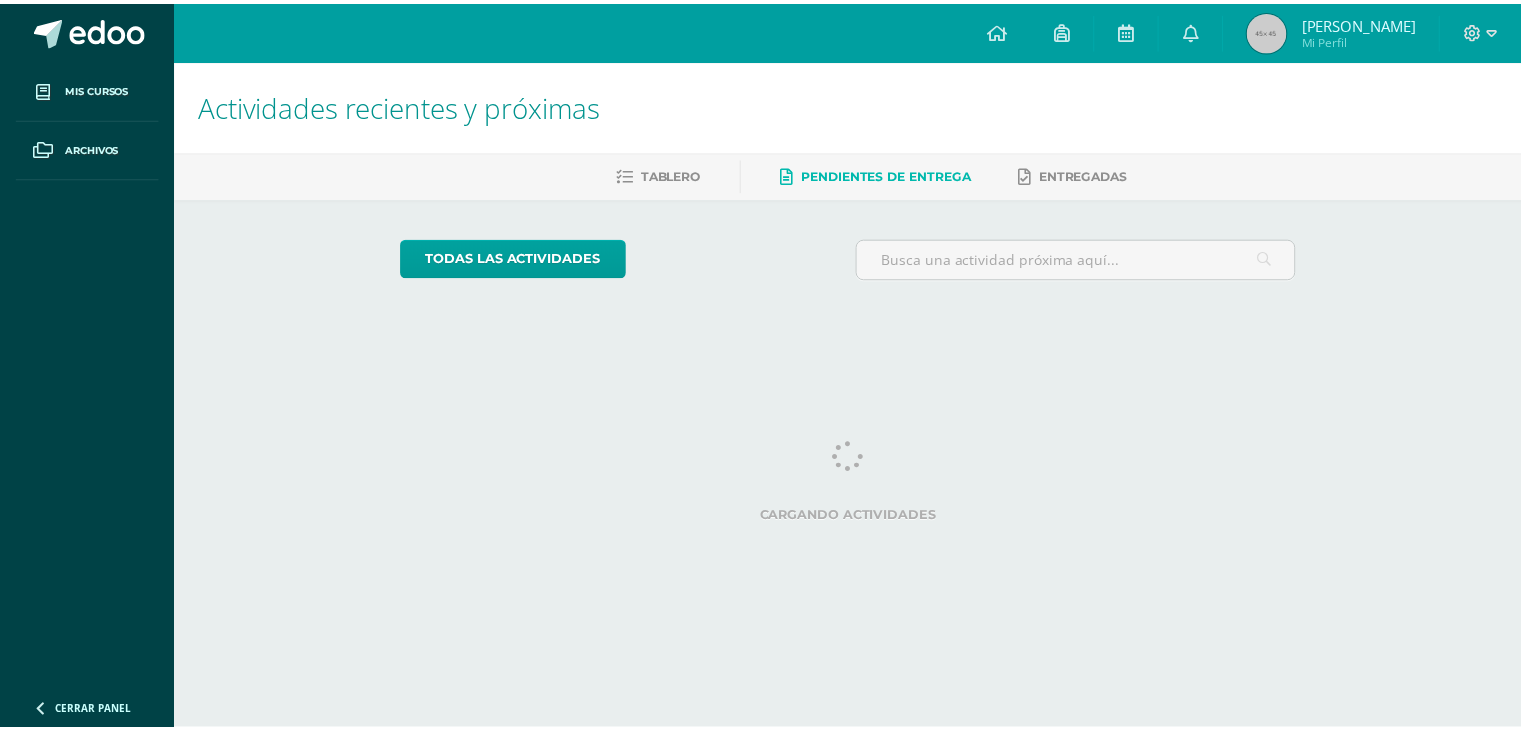 scroll, scrollTop: 0, scrollLeft: 0, axis: both 